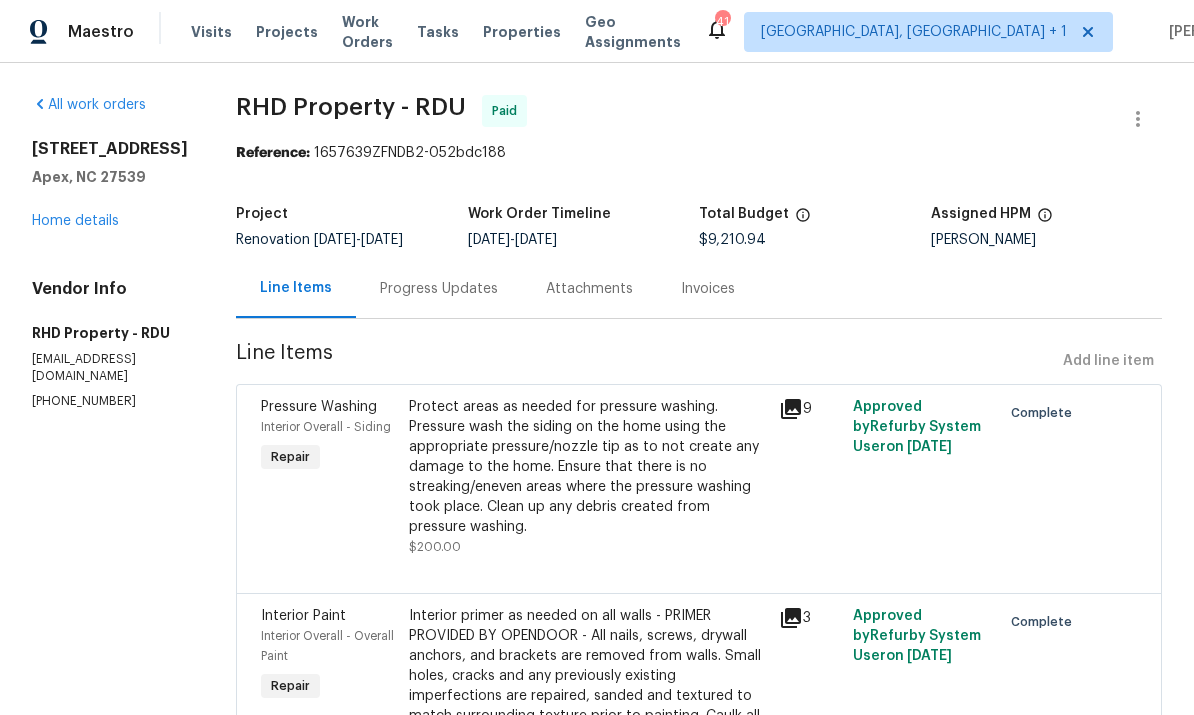 scroll, scrollTop: 0, scrollLeft: 0, axis: both 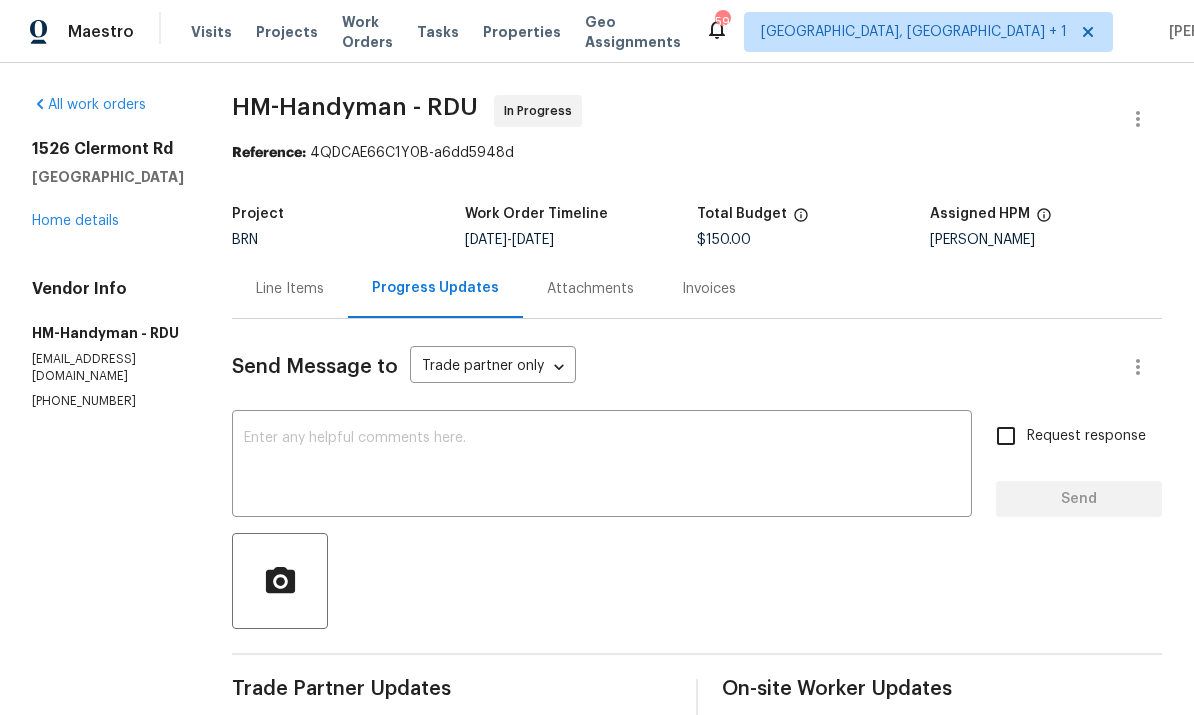 click on "Home details" at bounding box center (75, 221) 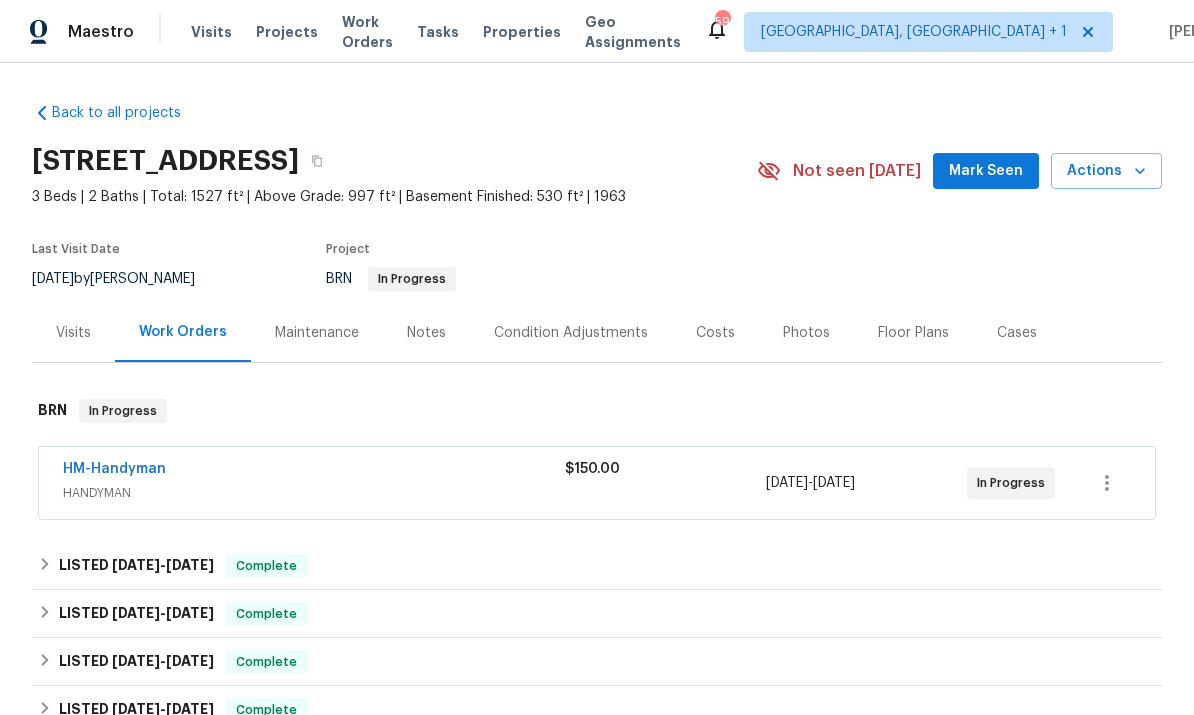 click on "HM-Handyman" at bounding box center [114, 469] 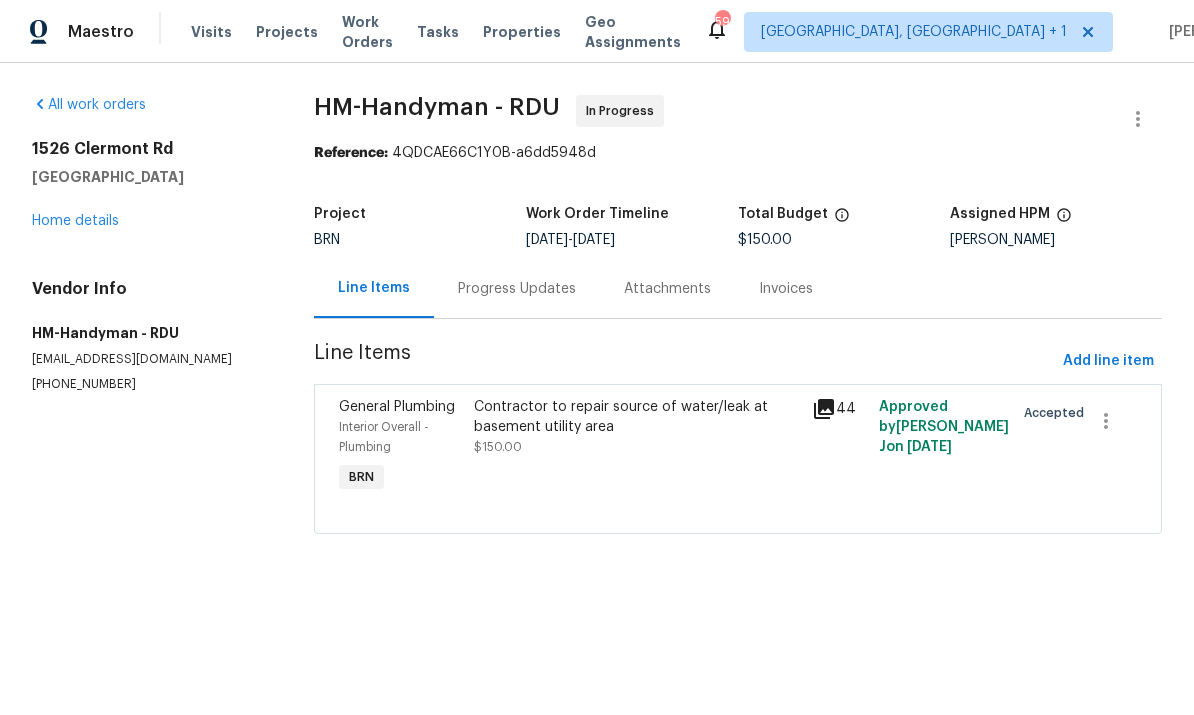 click on "Progress Updates" at bounding box center (517, 289) 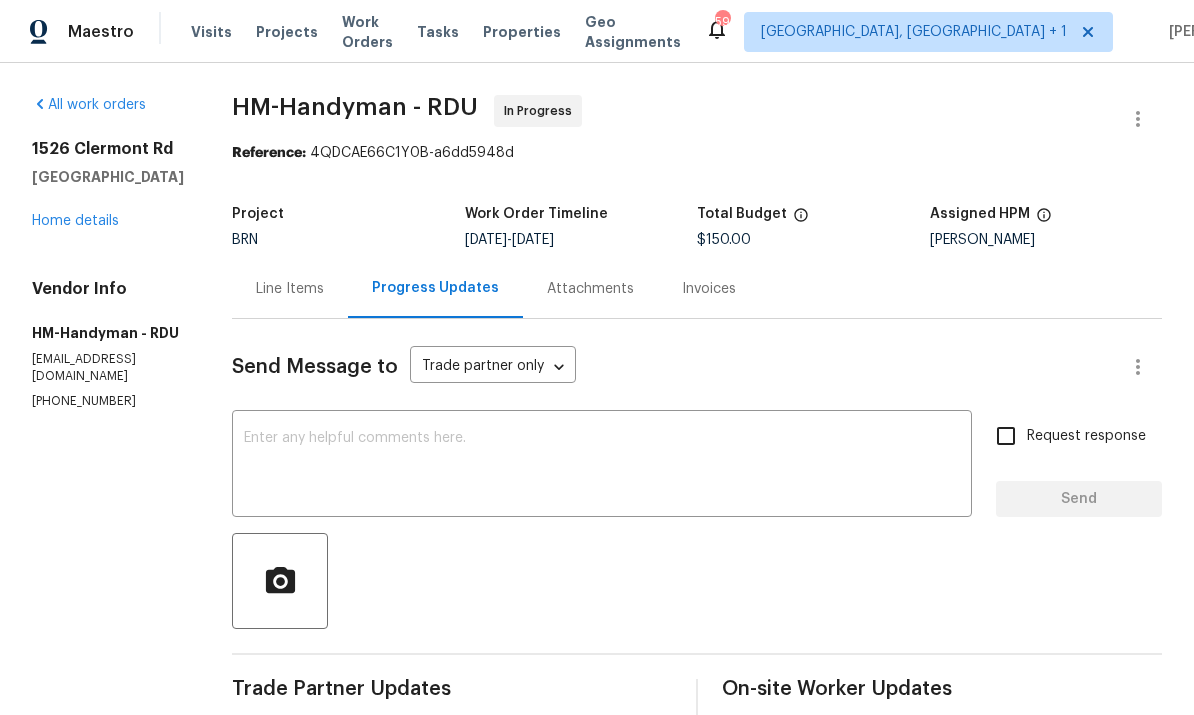 scroll, scrollTop: -2, scrollLeft: 0, axis: vertical 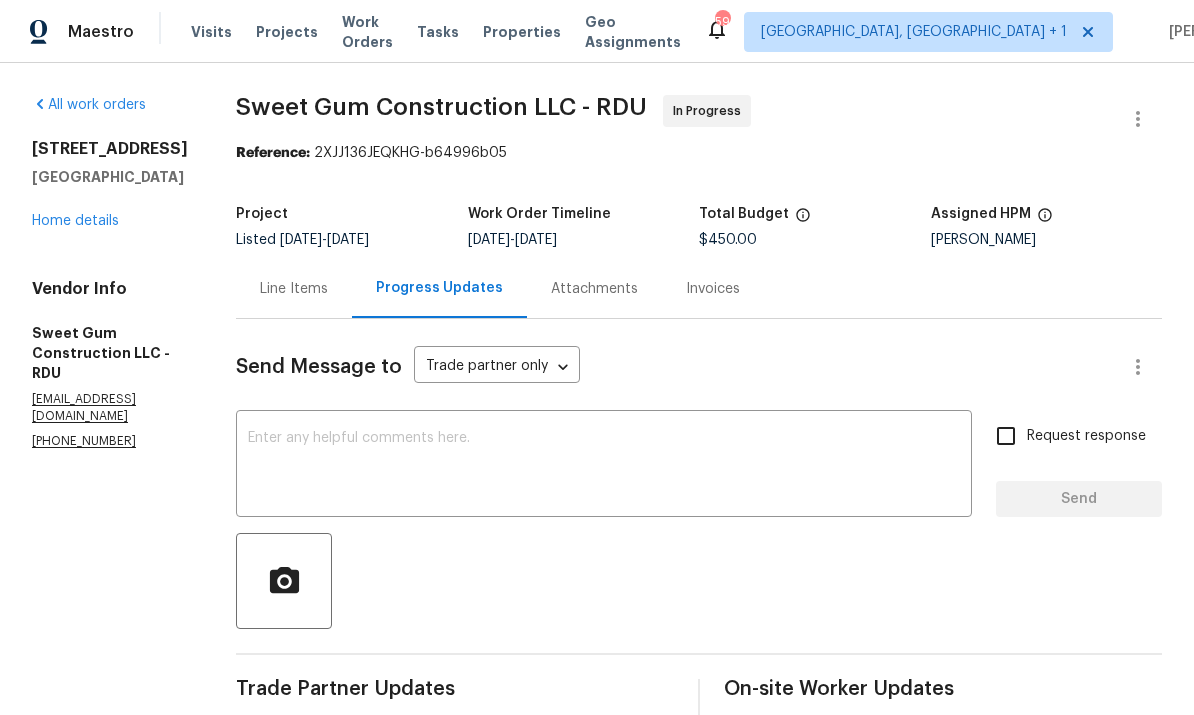 click on "Line Items" at bounding box center [294, 288] 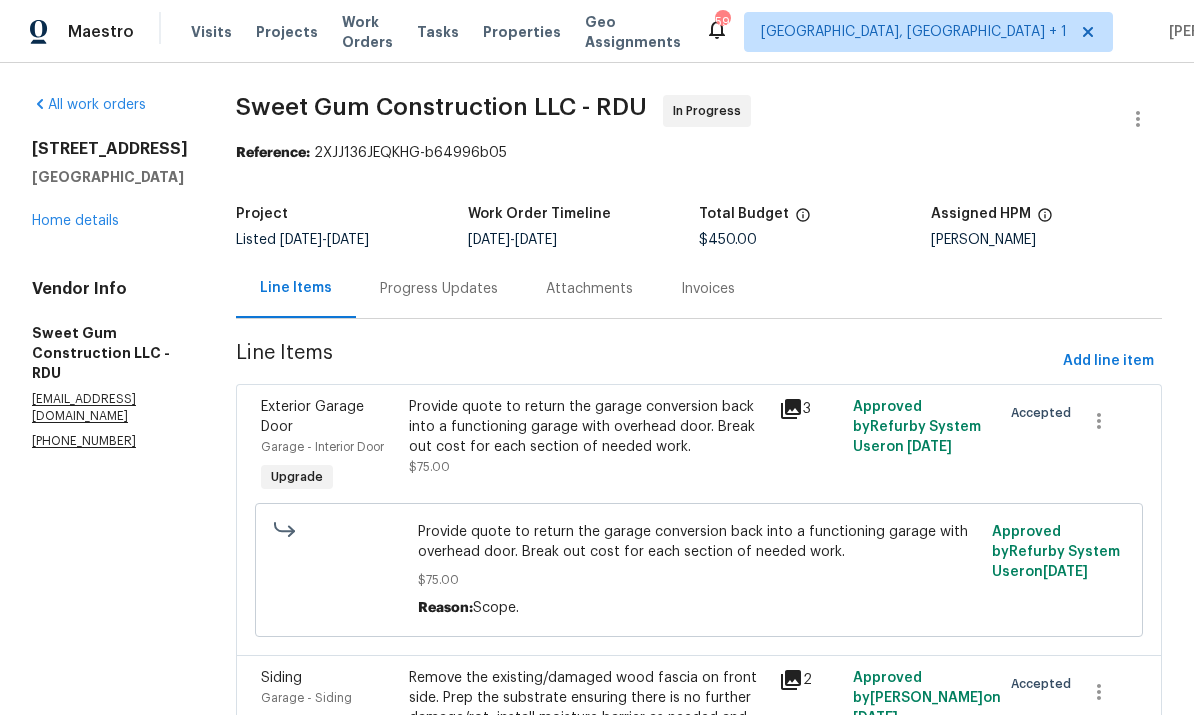 scroll, scrollTop: 0, scrollLeft: 0, axis: both 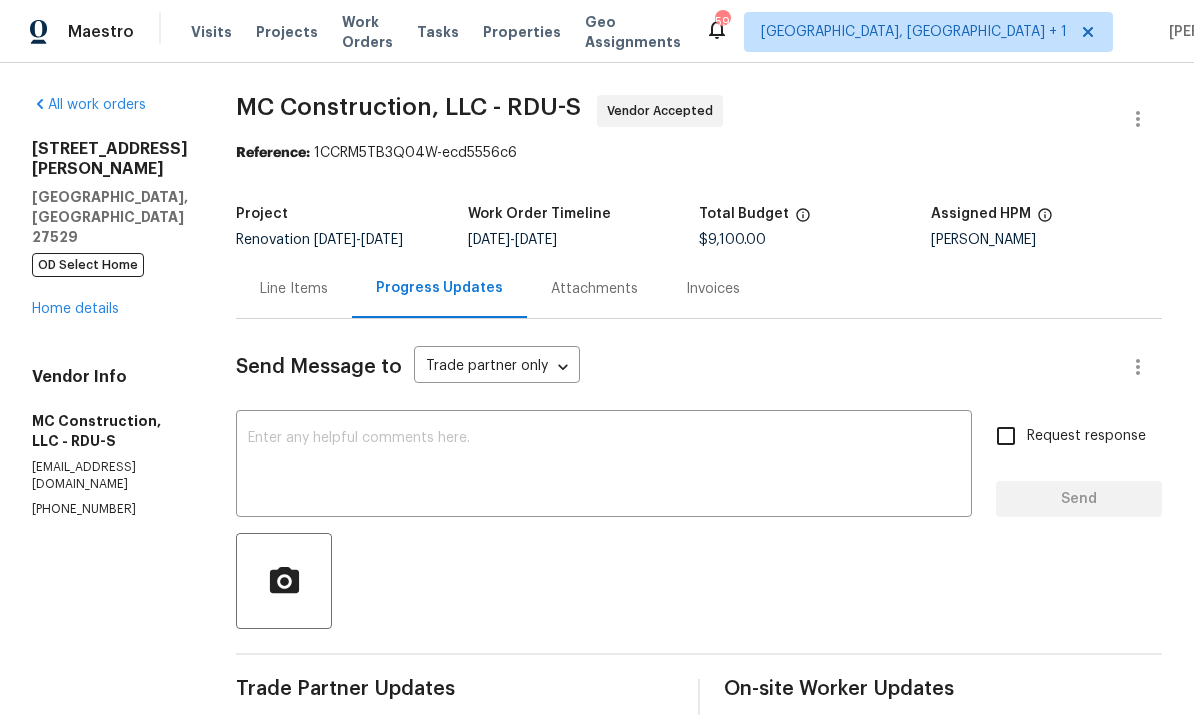 click on "Home details" at bounding box center [75, 309] 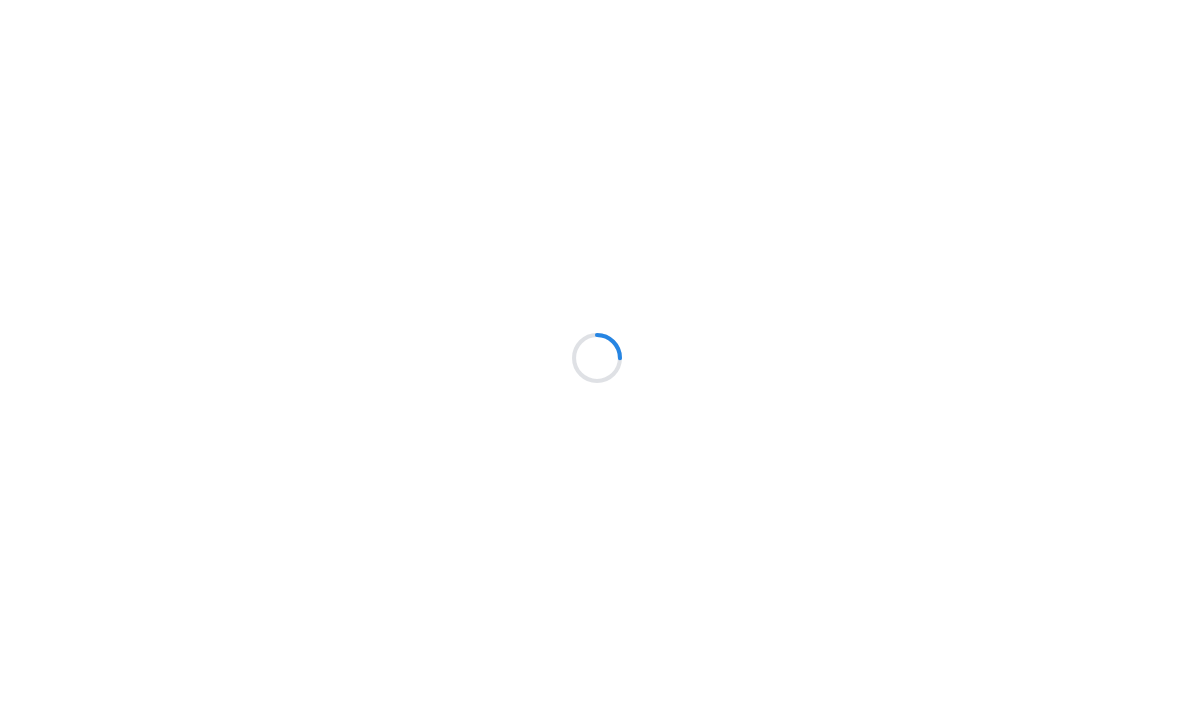 scroll, scrollTop: 0, scrollLeft: 0, axis: both 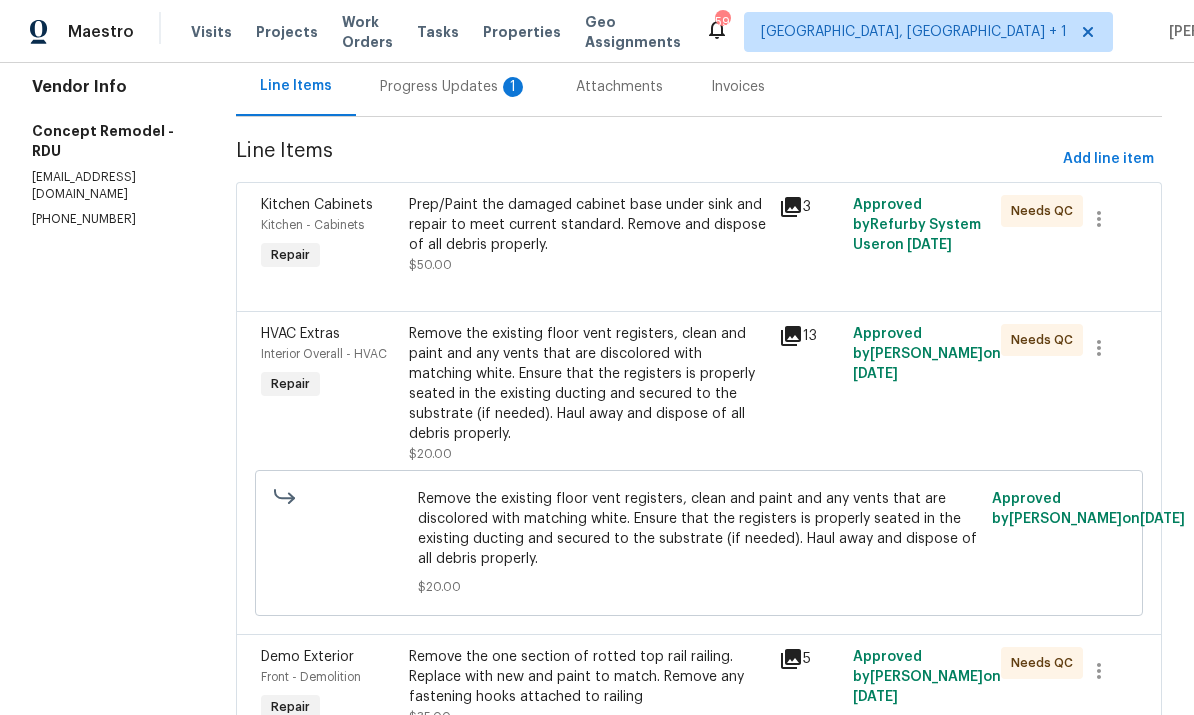 click on "Prep/Paint the damaged cabinet base under sink  and repair to meet current standard. Remove and dispose of all debris properly." at bounding box center (588, 225) 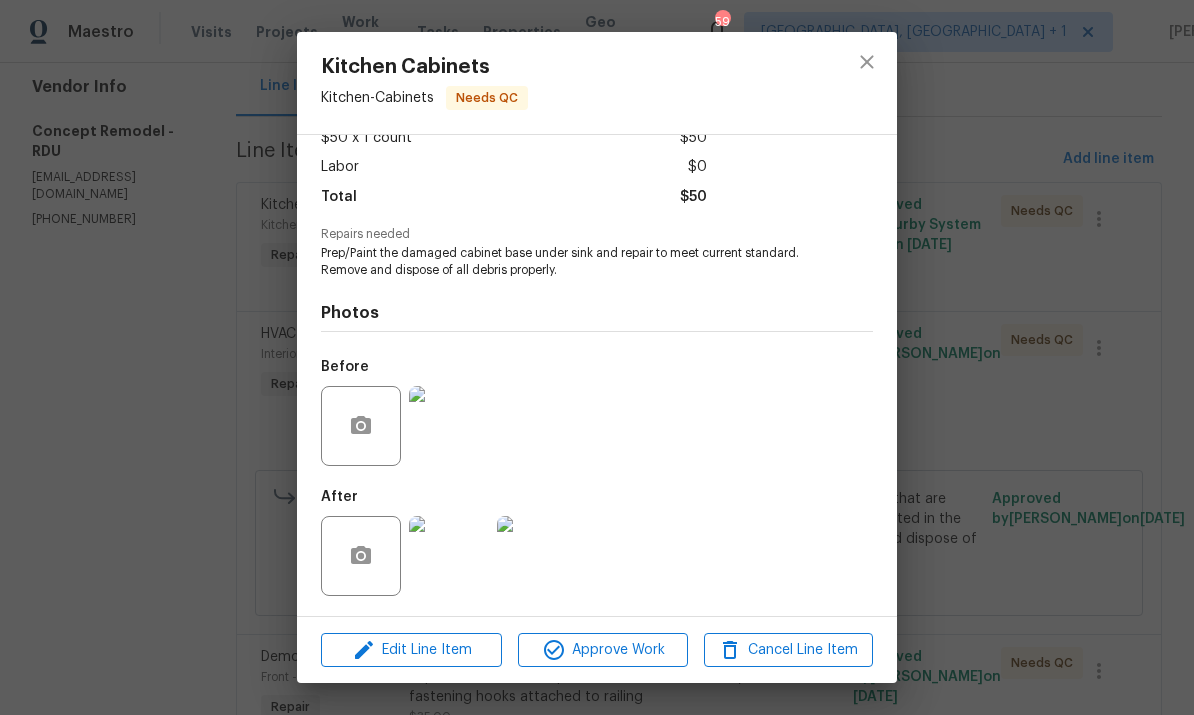 scroll, scrollTop: 127, scrollLeft: 0, axis: vertical 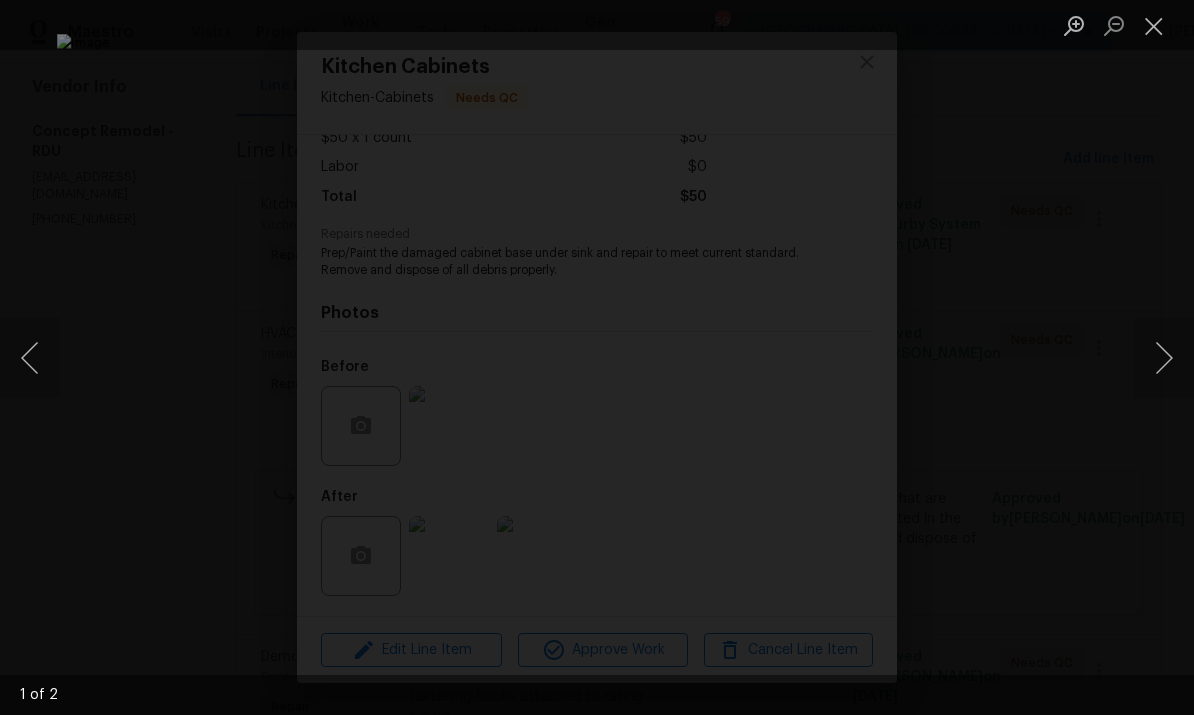 click at bounding box center (597, 357) 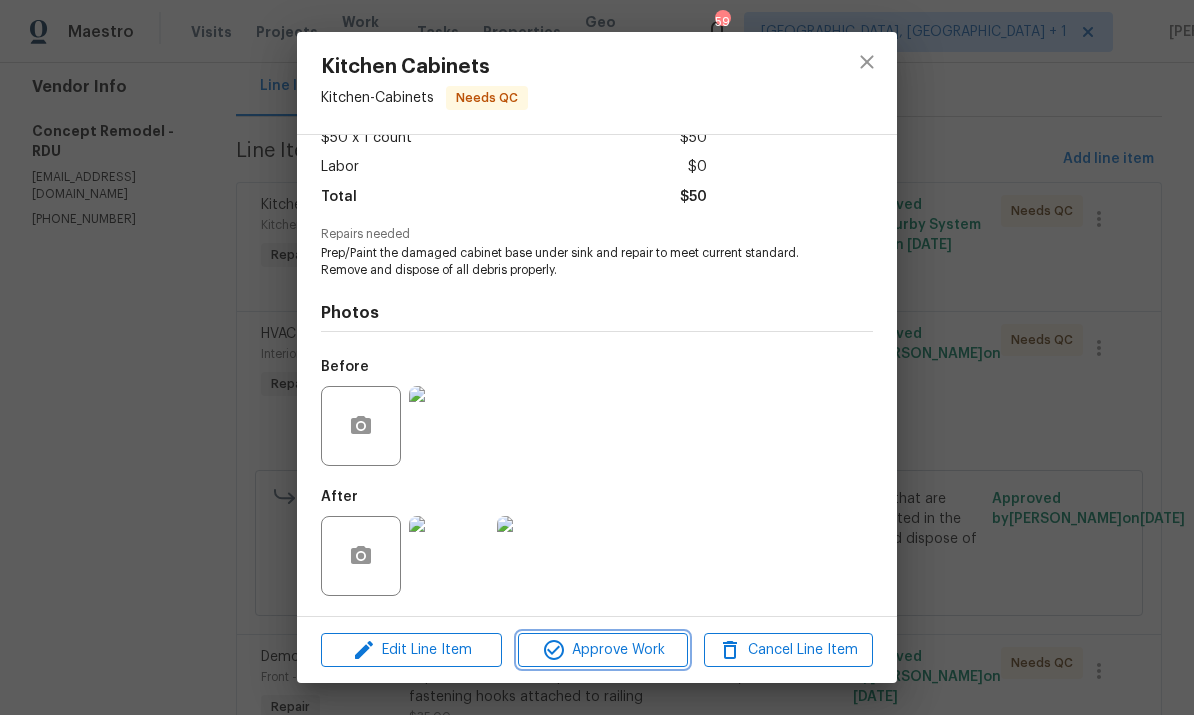 click on "Approve Work" at bounding box center [602, 650] 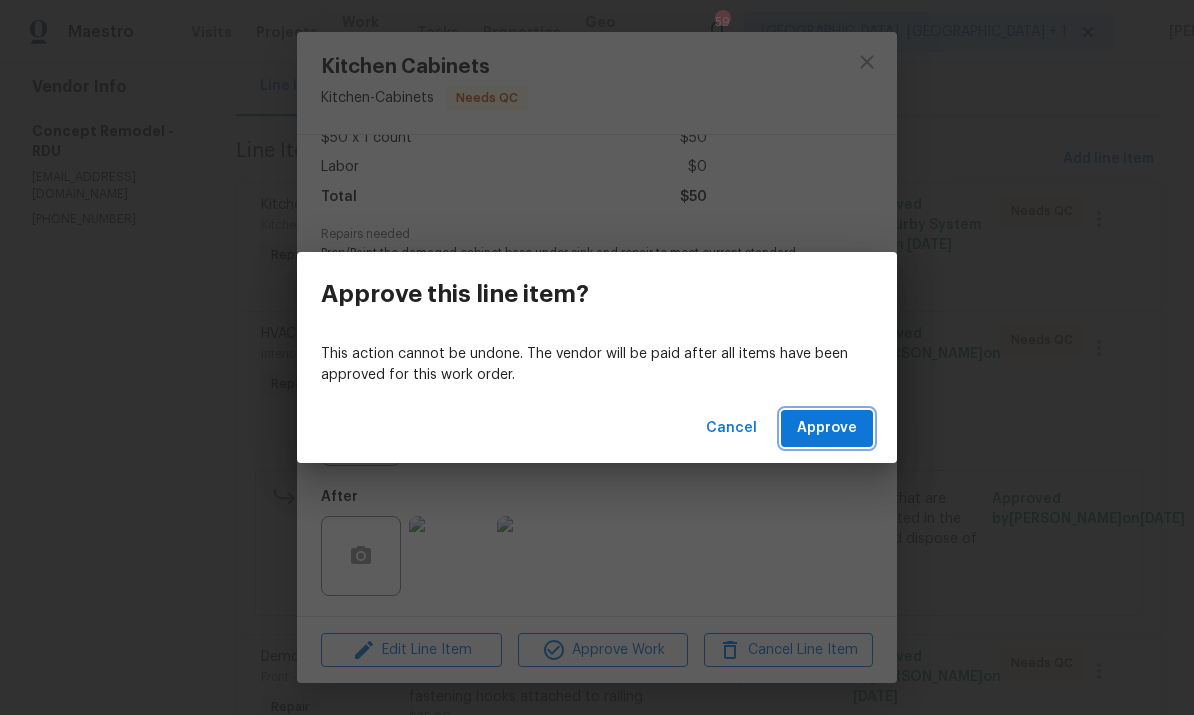 click on "Approve" at bounding box center (827, 428) 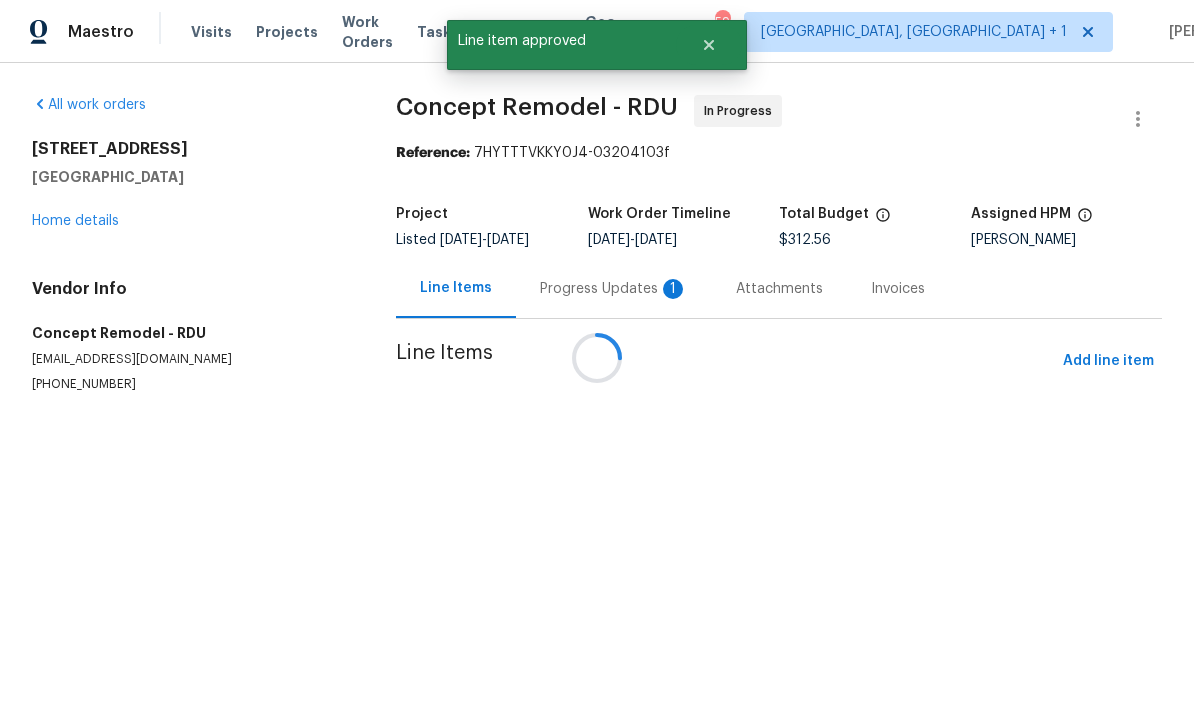 scroll, scrollTop: 0, scrollLeft: 0, axis: both 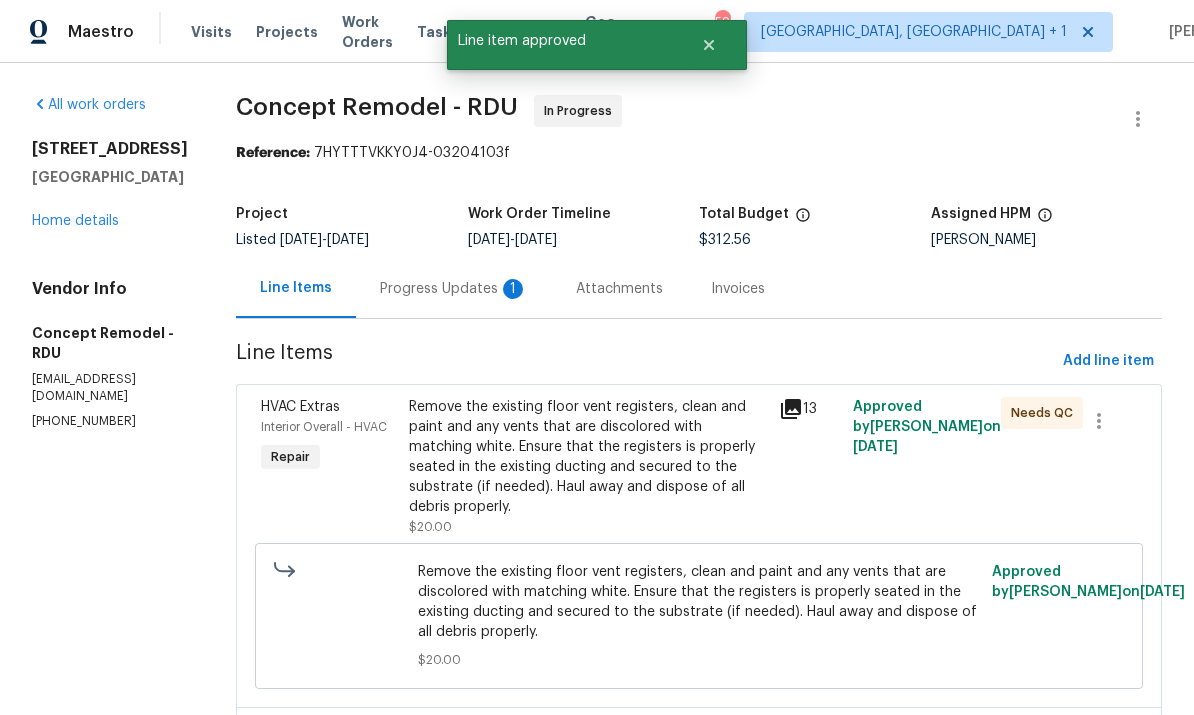 click on "Remove the existing floor vent registers, clean and paint and any vents that are discolored with matching white. Ensure that the registers is properly seated in the existing ducting and secured to the substrate (if needed). Haul away and dispose of all debris properly." at bounding box center [588, 457] 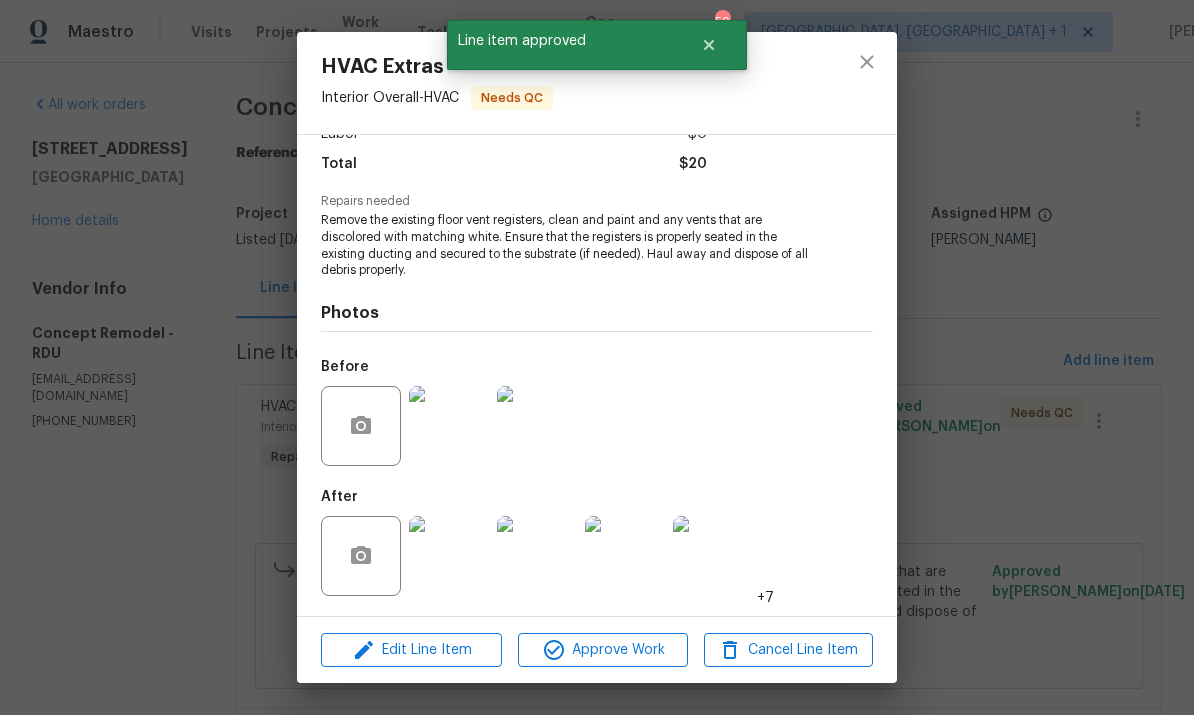 scroll, scrollTop: 158, scrollLeft: 0, axis: vertical 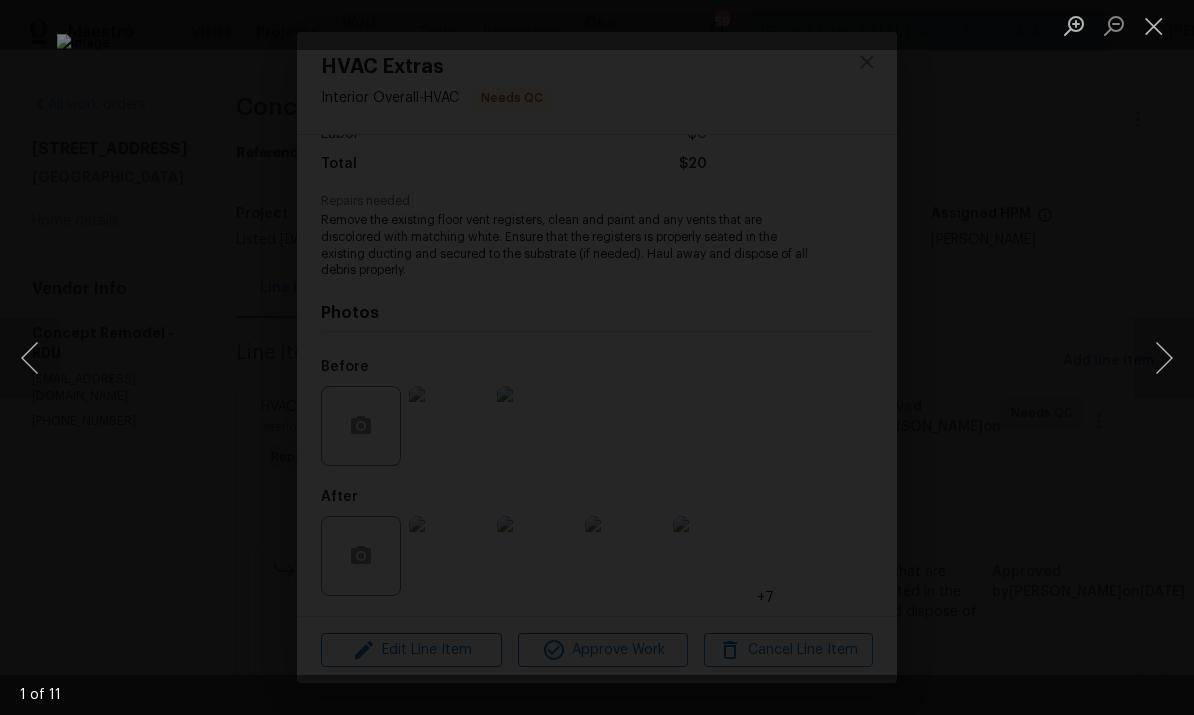 click at bounding box center [1164, 358] 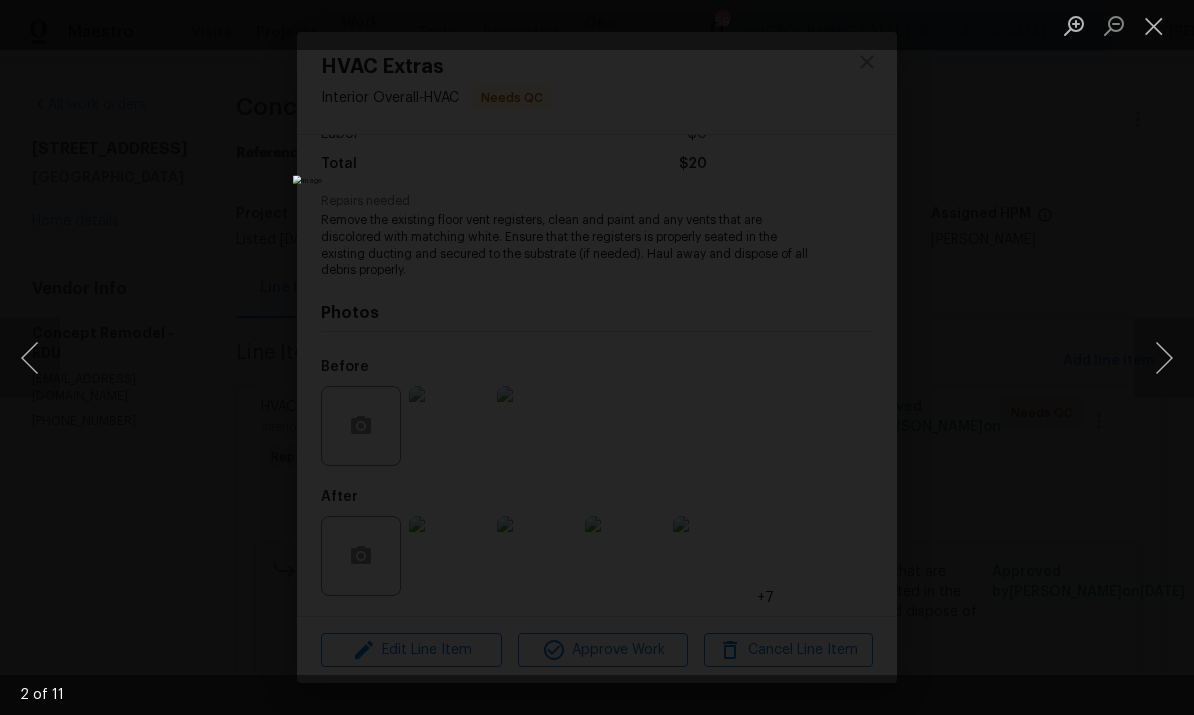 click at bounding box center (1164, 358) 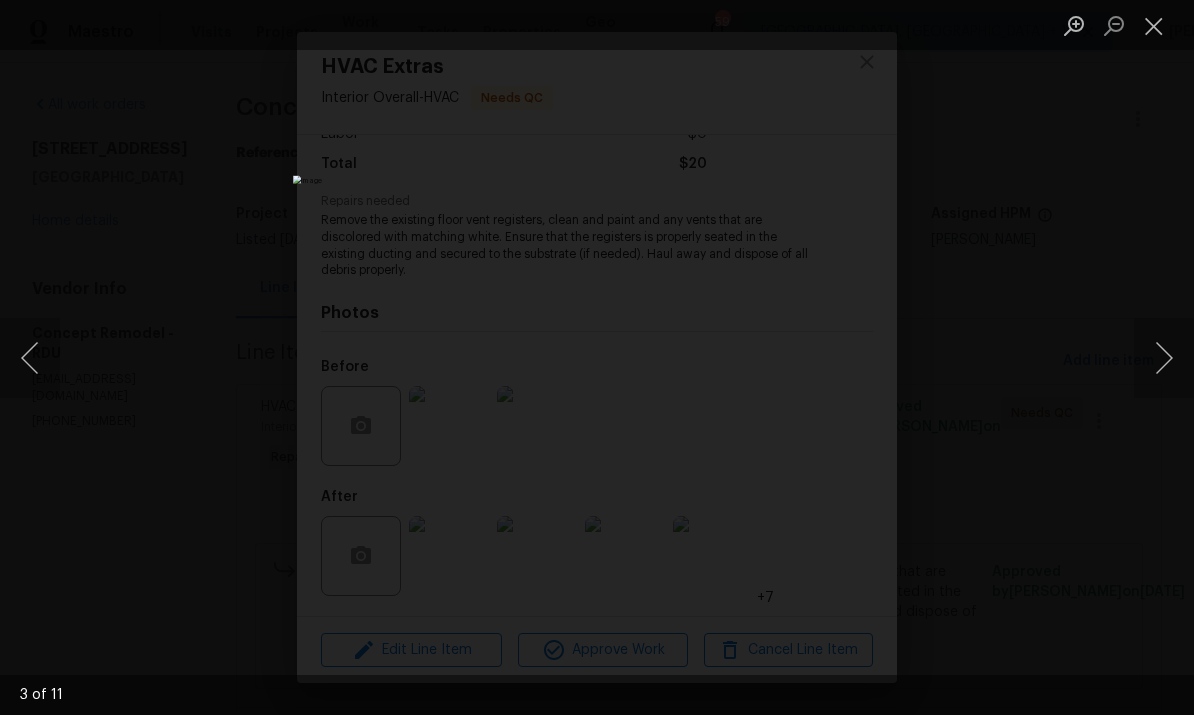 click at bounding box center [1164, 358] 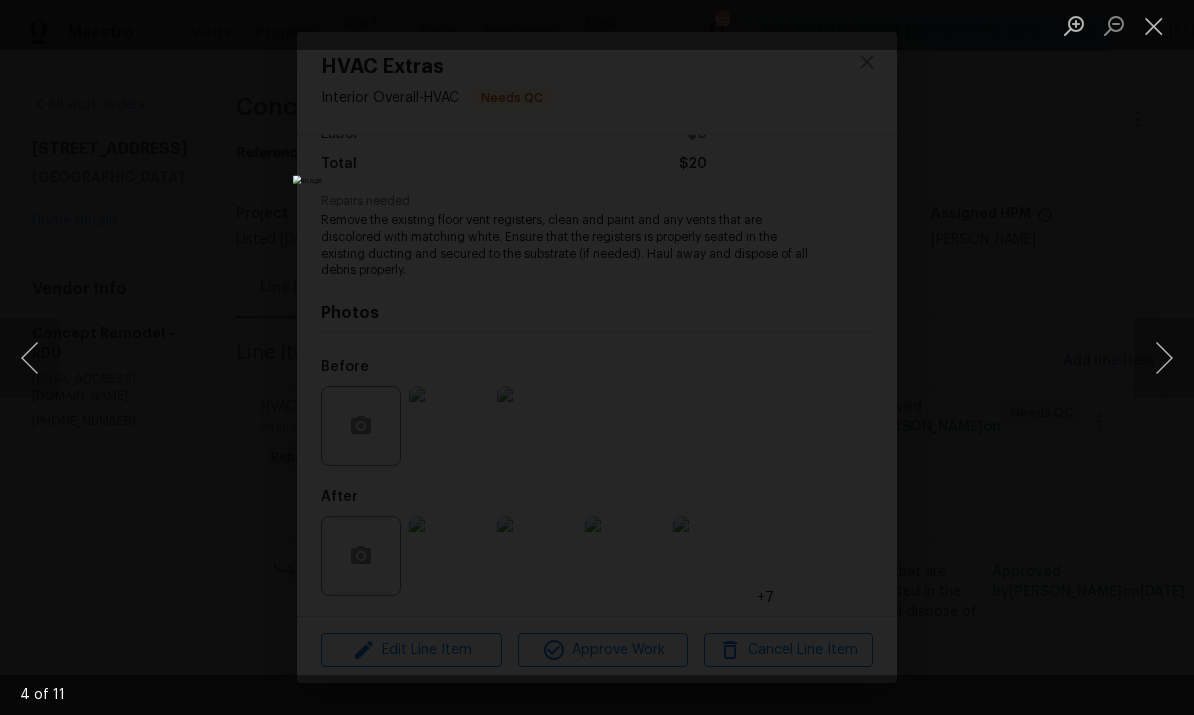 click at bounding box center [597, 357] 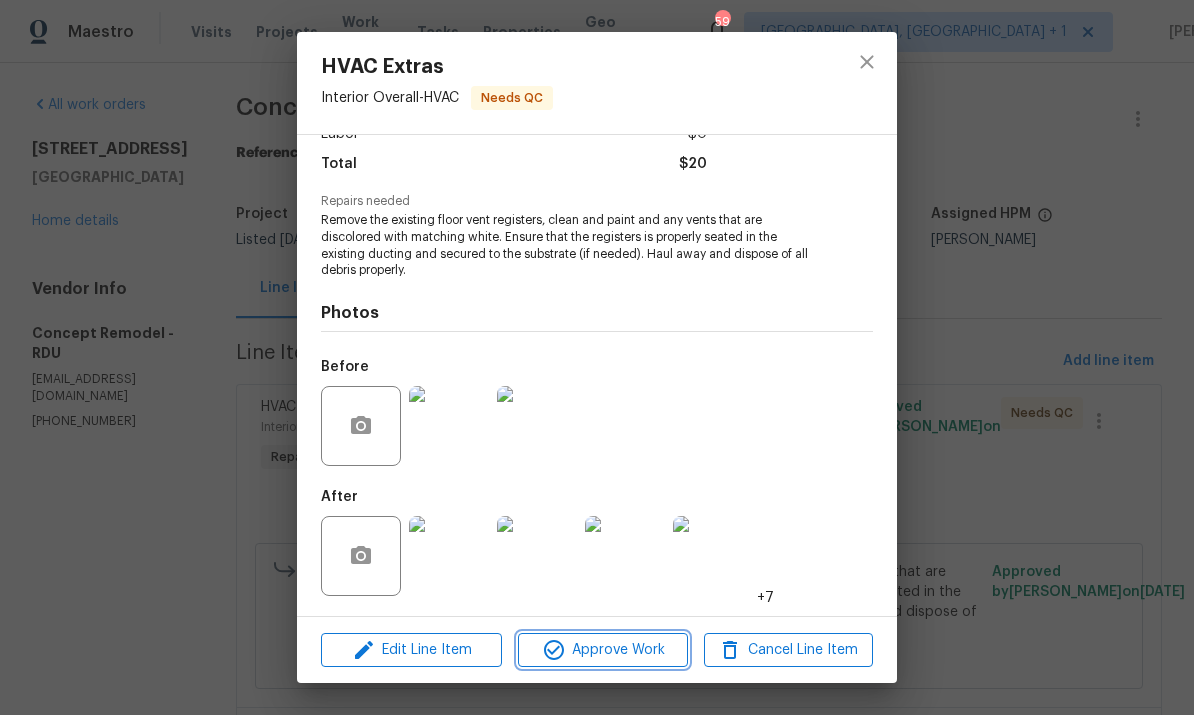 click on "Approve Work" at bounding box center [602, 650] 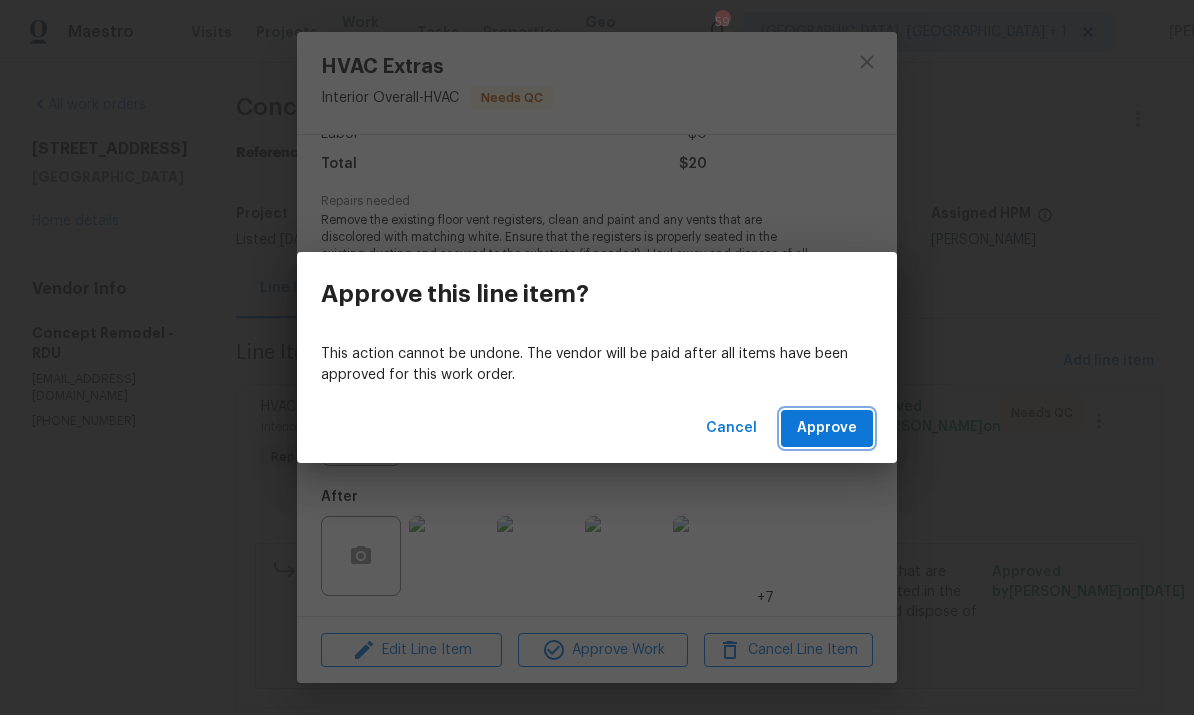 click on "Approve" at bounding box center (827, 428) 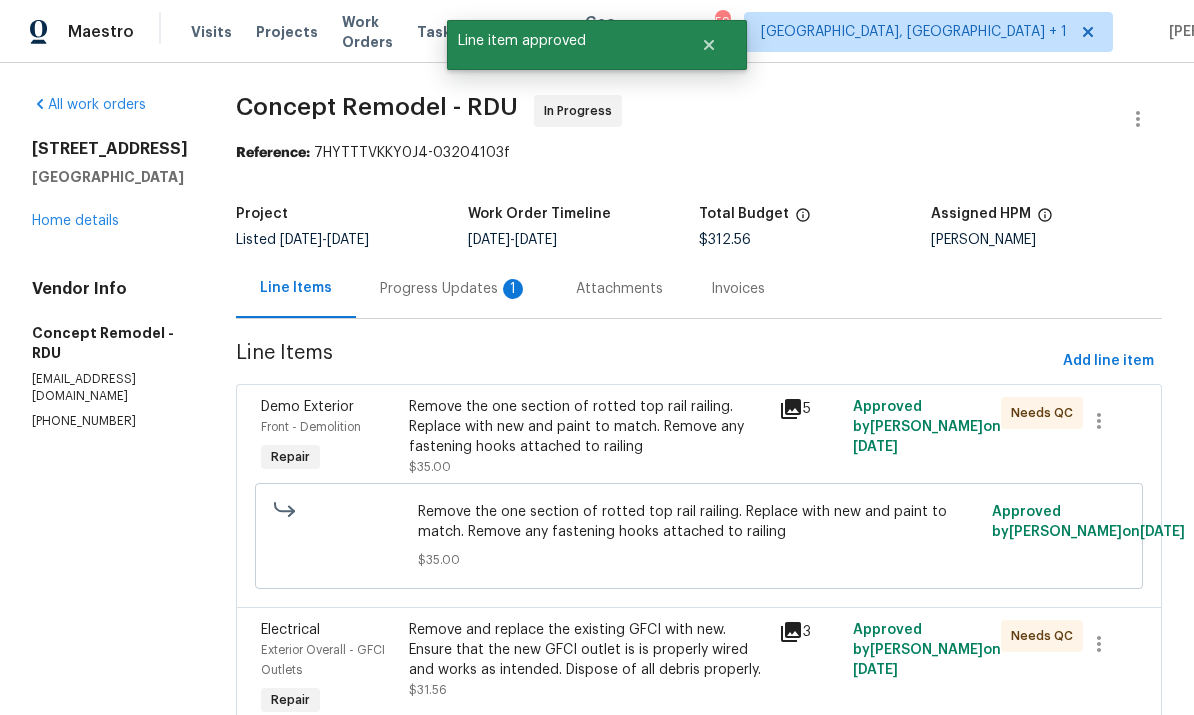 click on "Remove the one section of rotted top rail railing. Replace with new and paint to match. Remove any fastening hooks attached to railing" at bounding box center (588, 427) 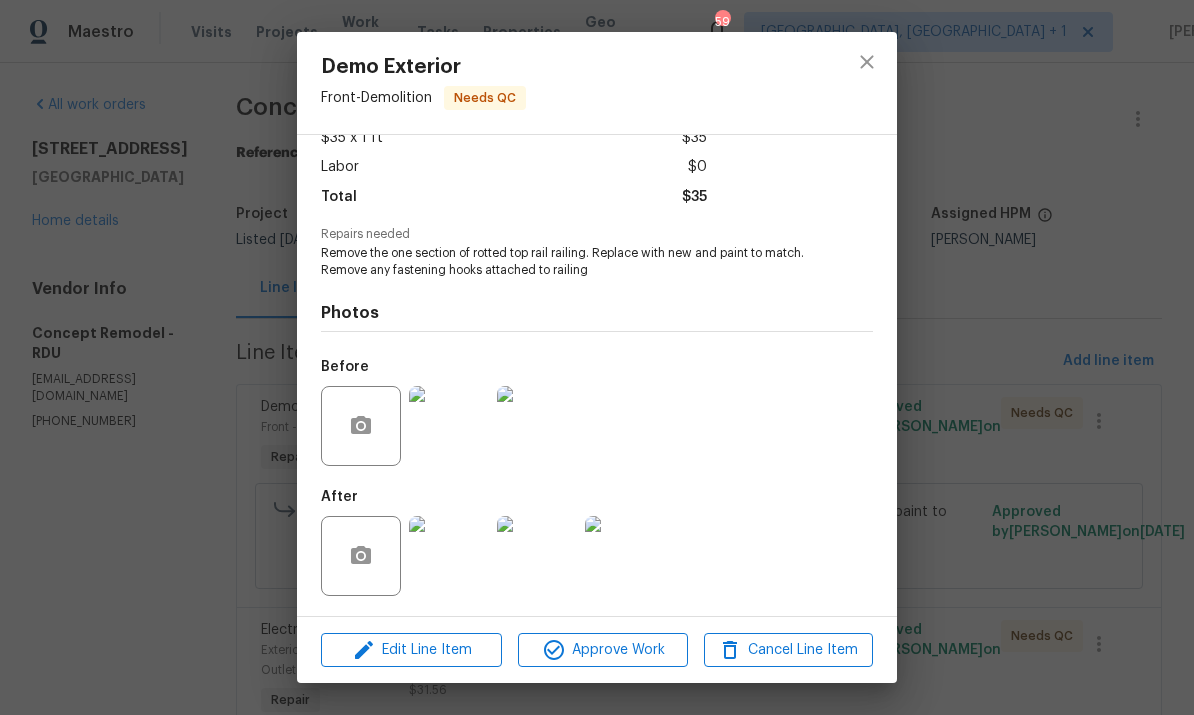 scroll, scrollTop: 127, scrollLeft: 0, axis: vertical 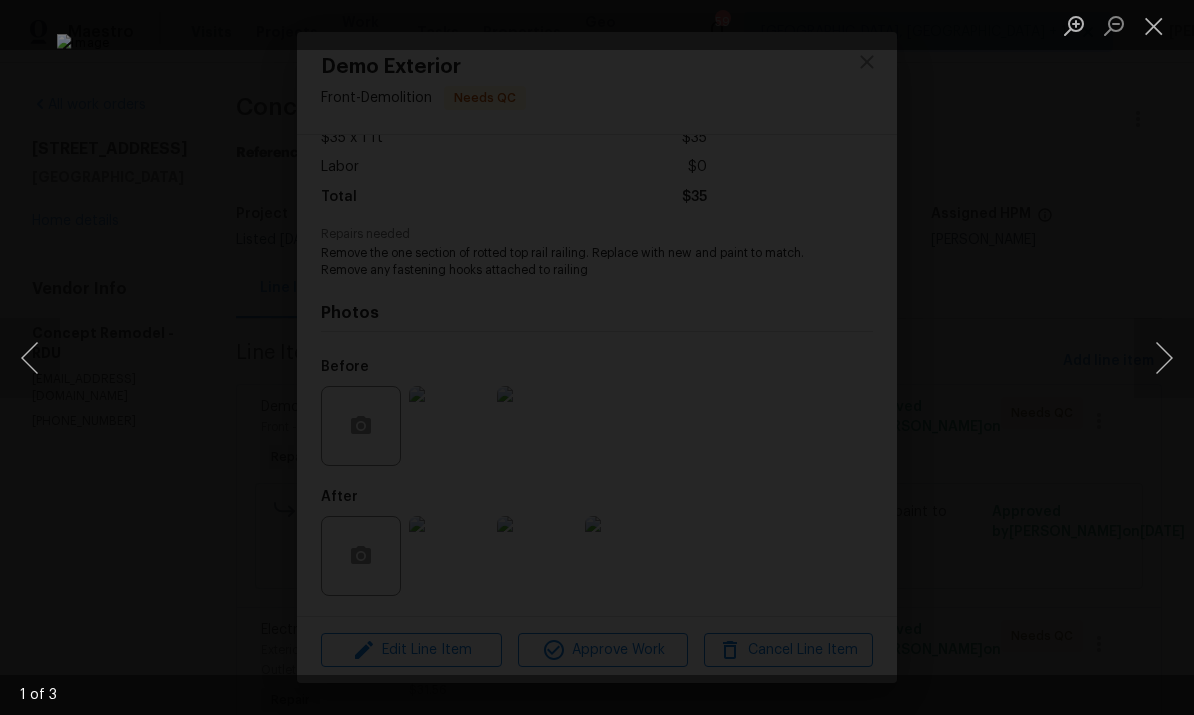 click at bounding box center (597, 357) 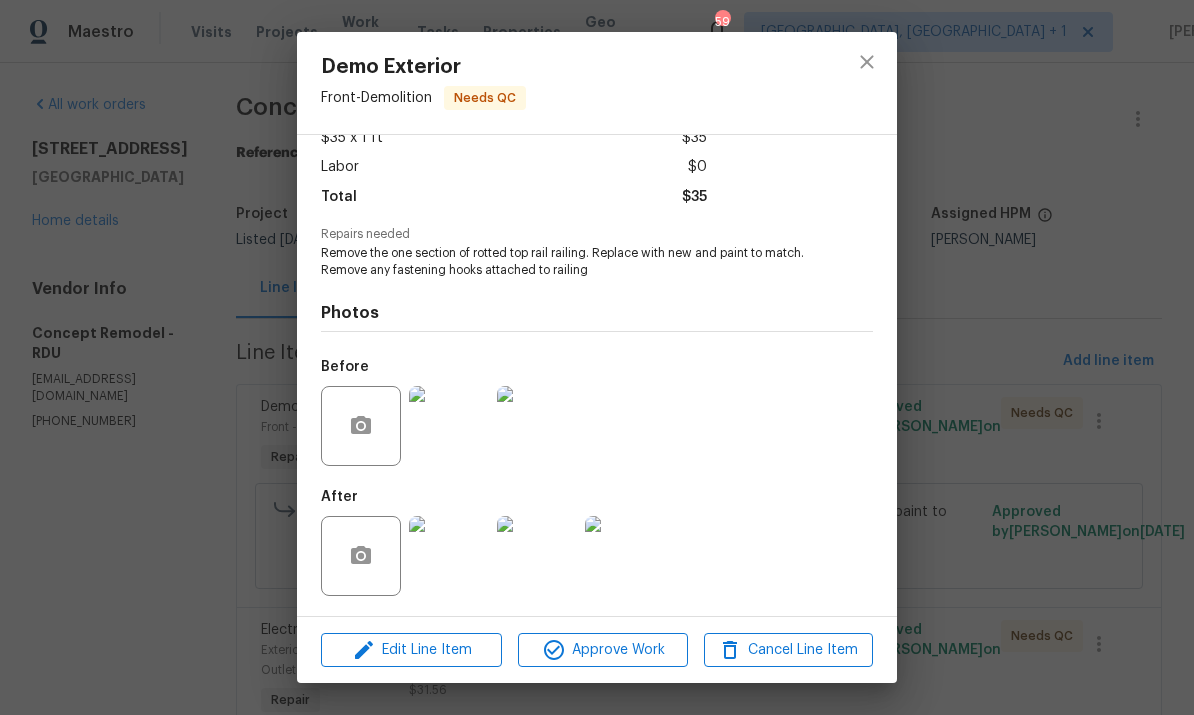 click at bounding box center [537, 556] 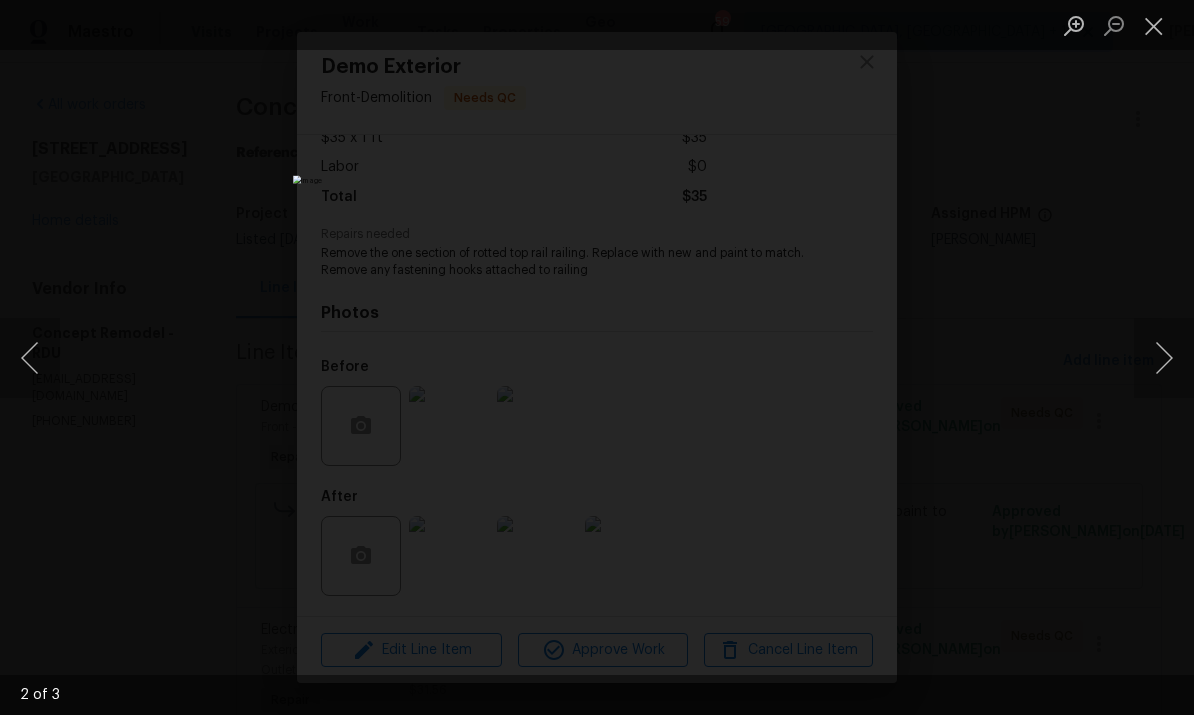 click at bounding box center [597, 357] 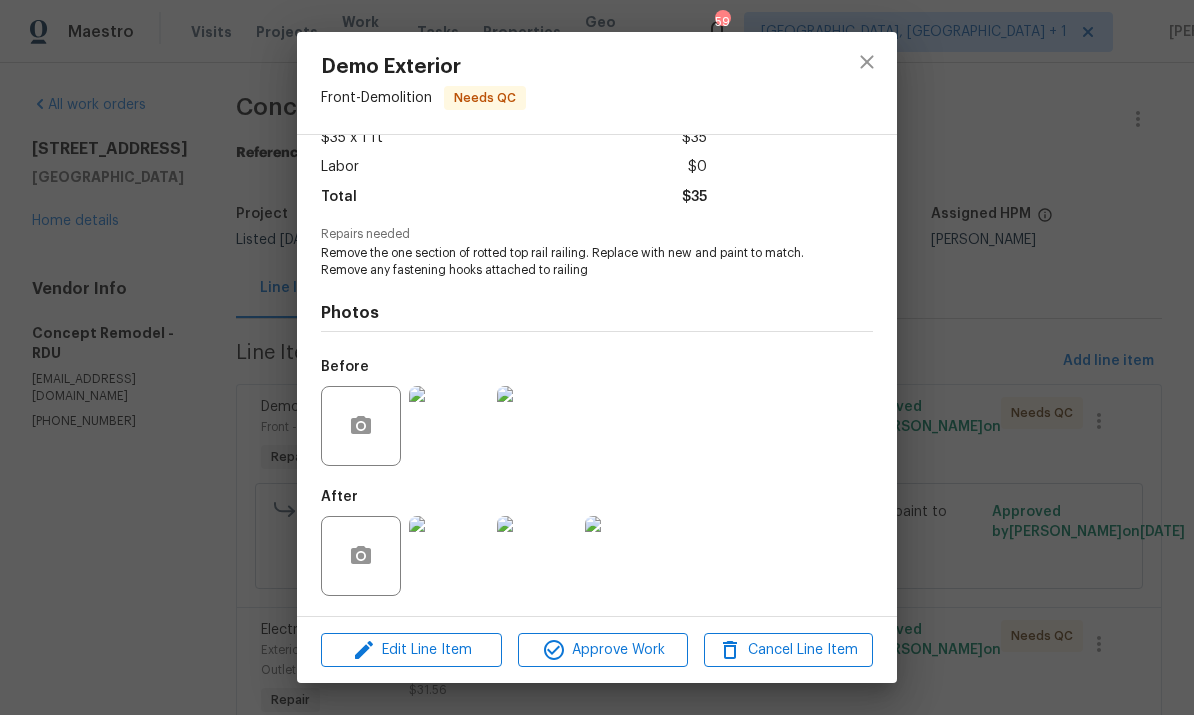 click at bounding box center [625, 556] 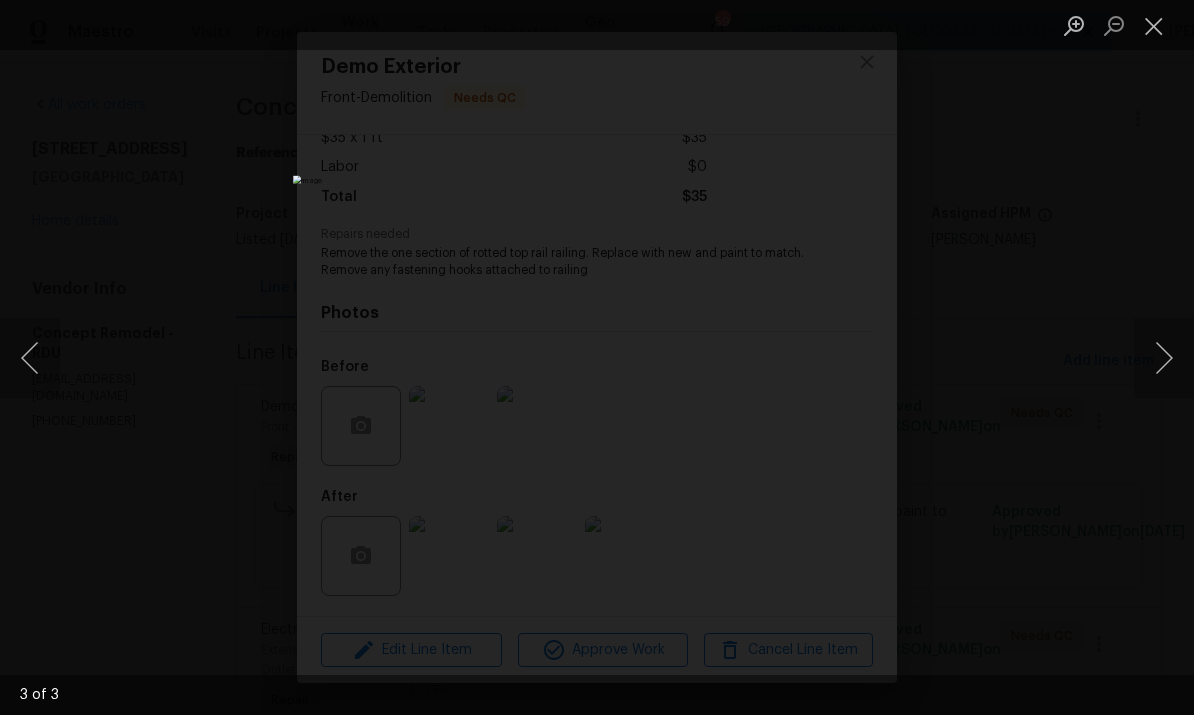 click at bounding box center (597, 357) 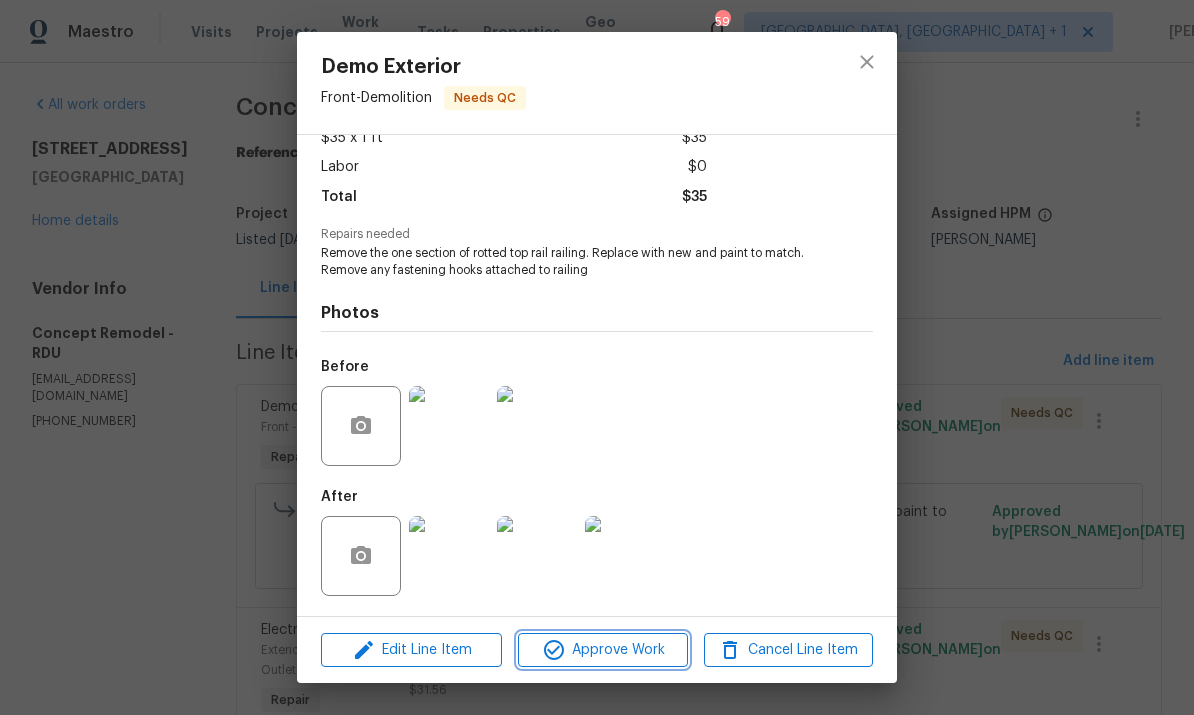 click on "Approve Work" at bounding box center (602, 650) 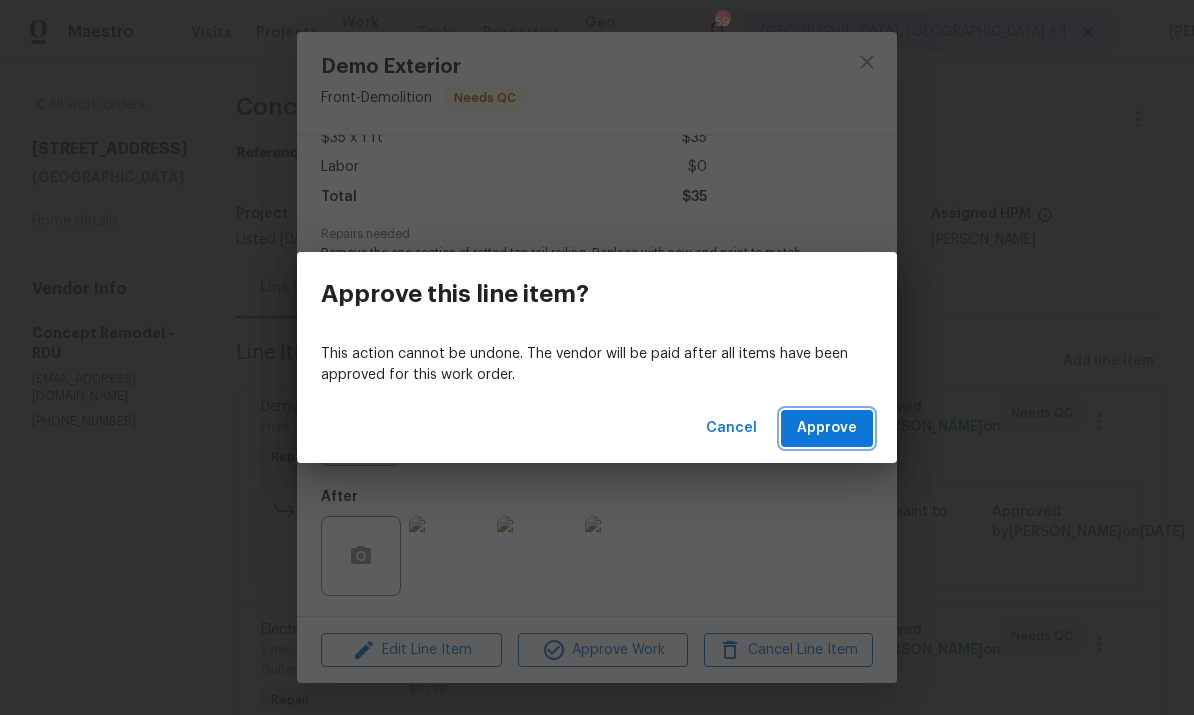 click on "Approve" at bounding box center [827, 428] 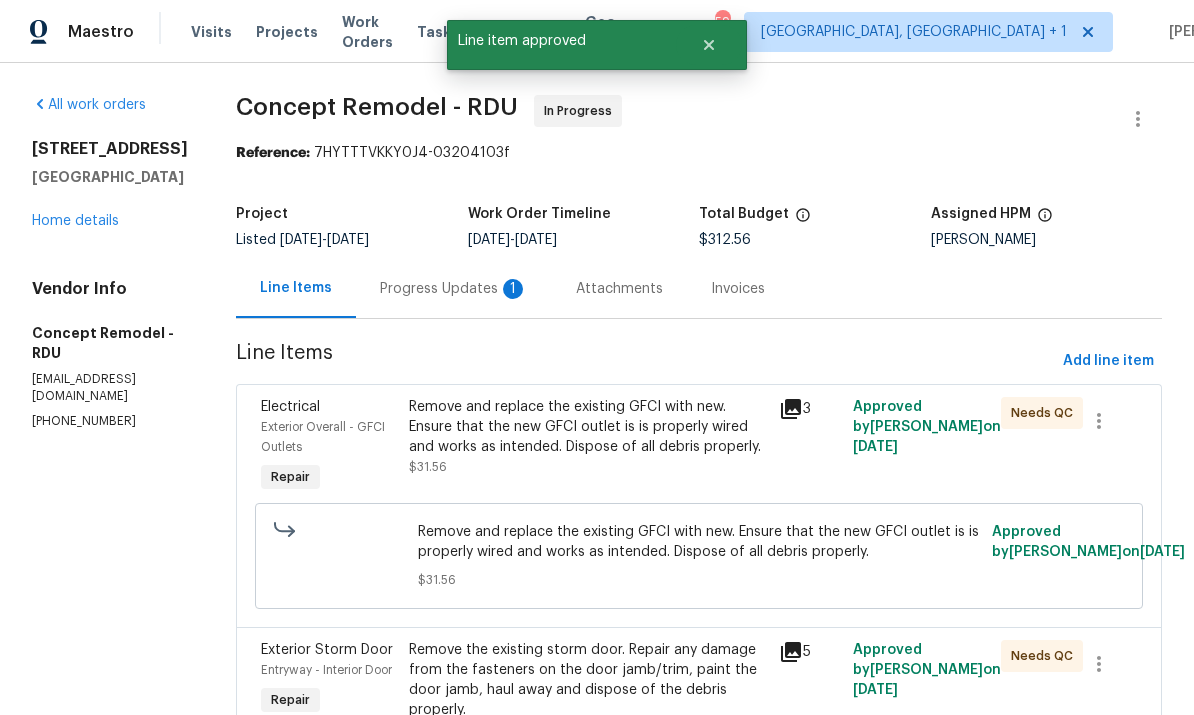 click on "Remove and replace the existing GFCI with new. Ensure that the new GFCI outlet is is properly wired and works as intended. Dispose of all debris properly." at bounding box center (588, 427) 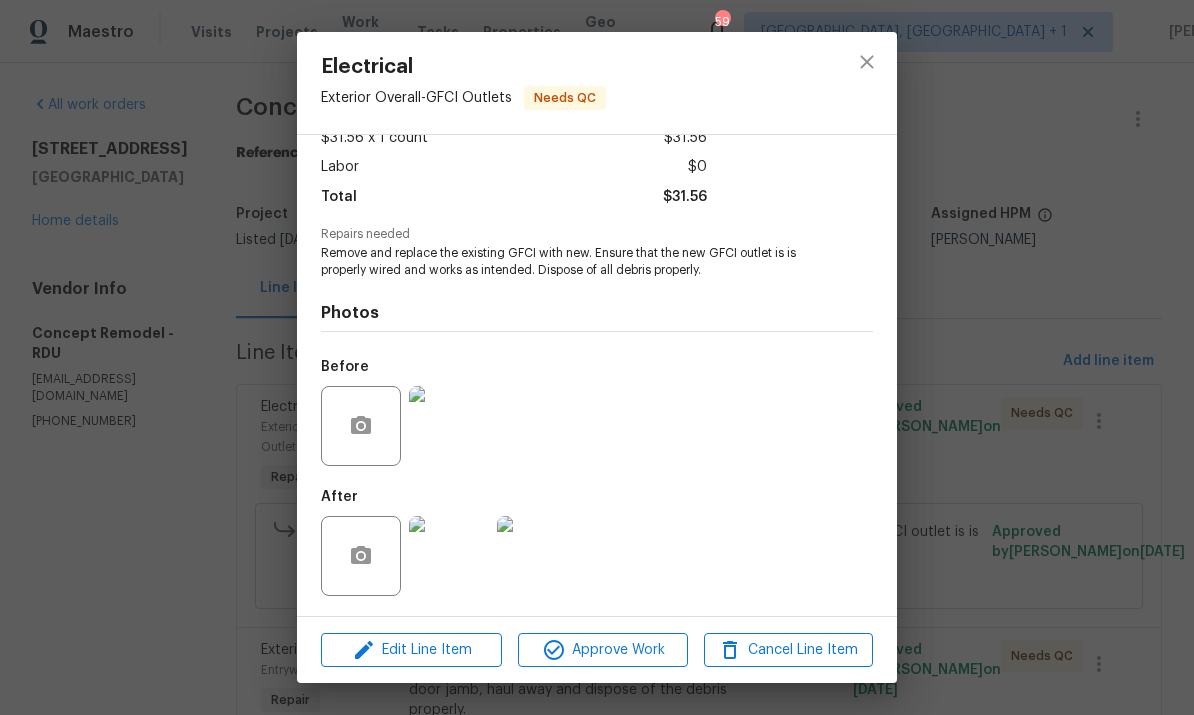 scroll, scrollTop: 127, scrollLeft: 0, axis: vertical 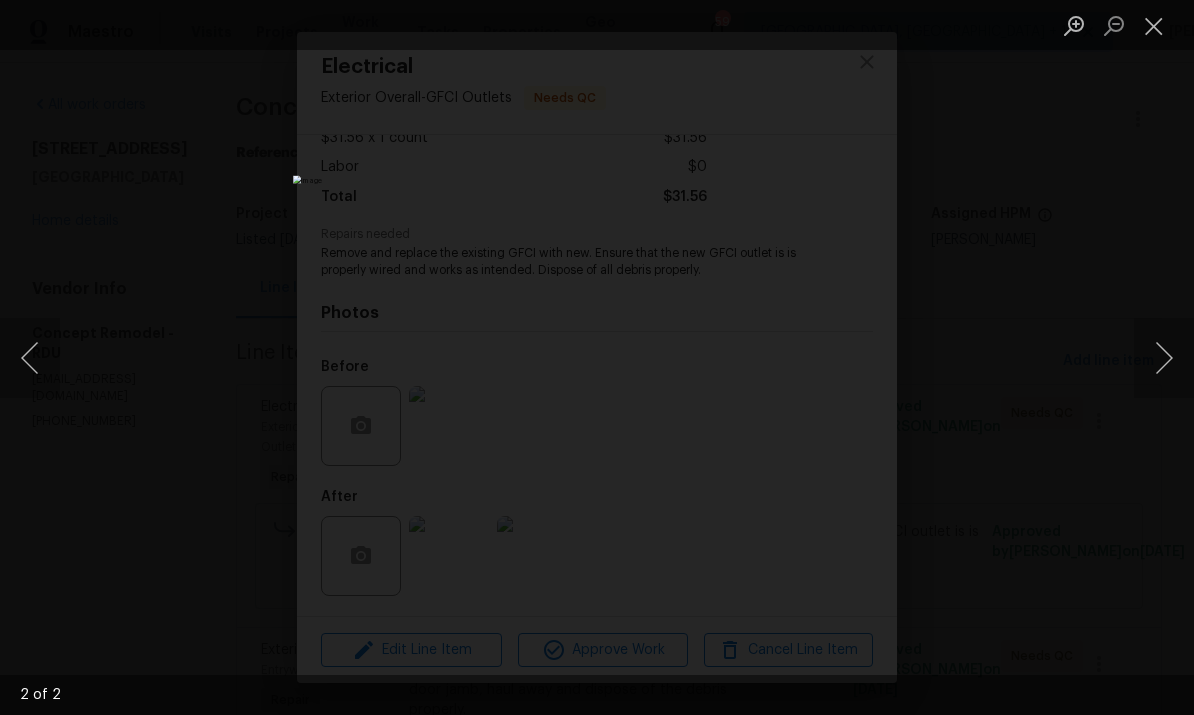 click at bounding box center [597, 357] 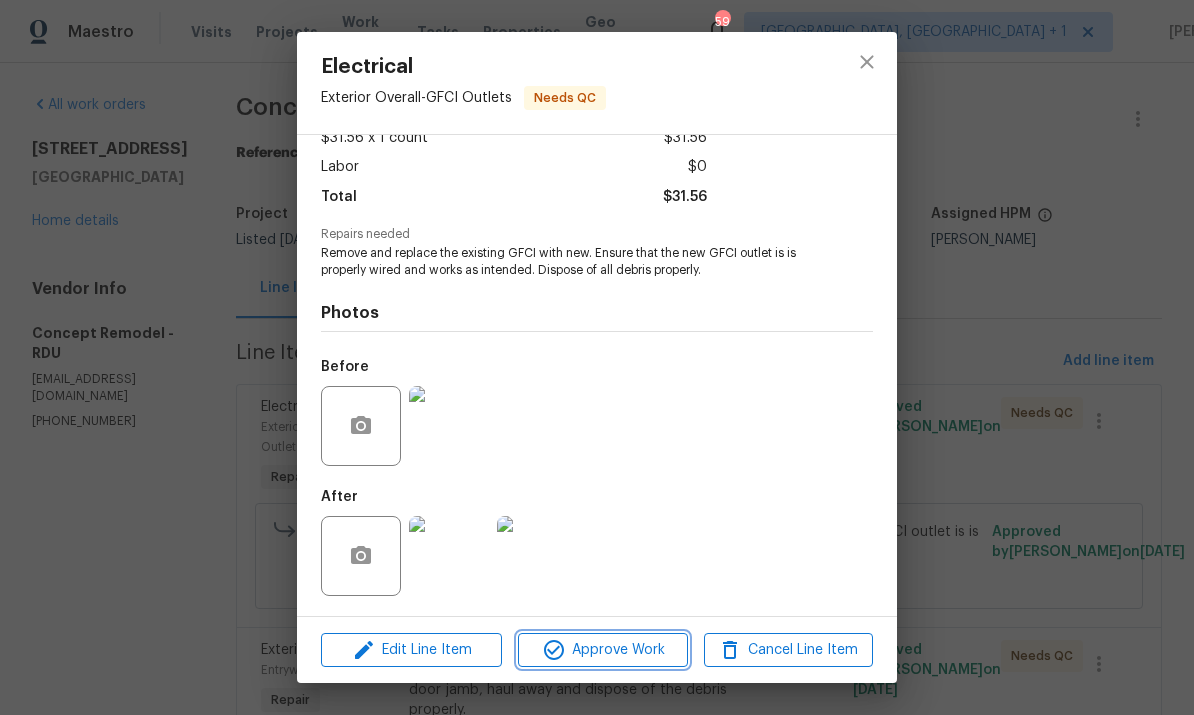 click on "Approve Work" at bounding box center (602, 650) 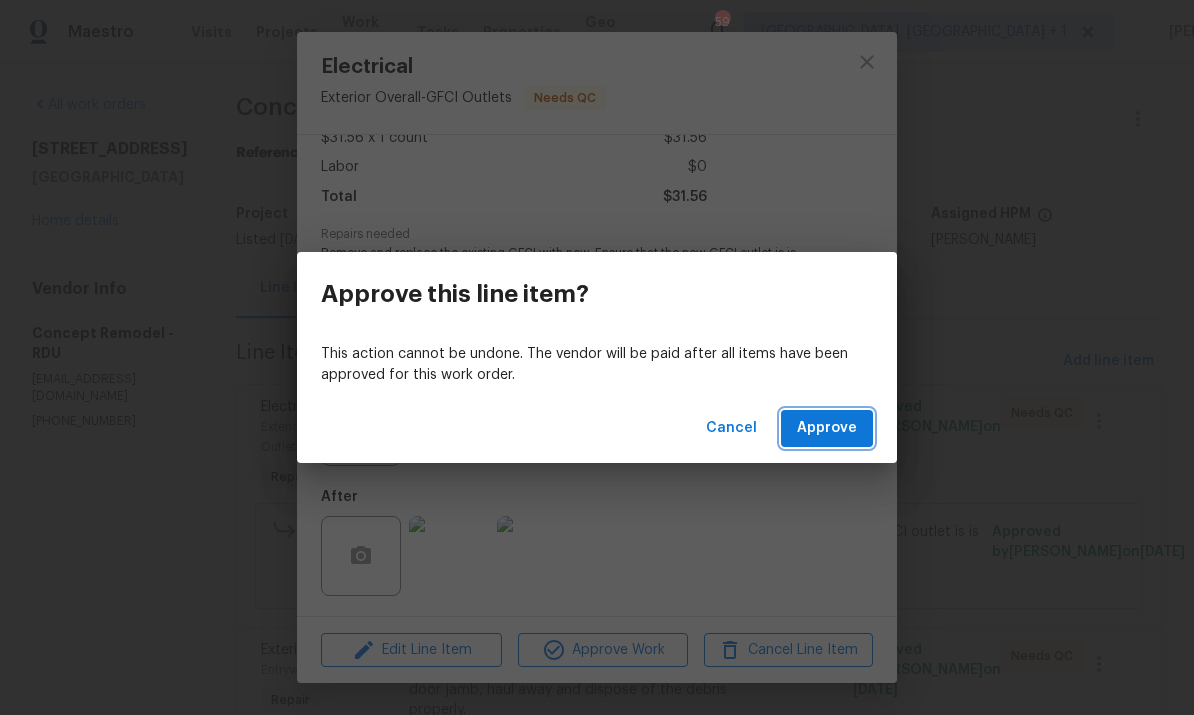 click on "Approve" at bounding box center (827, 428) 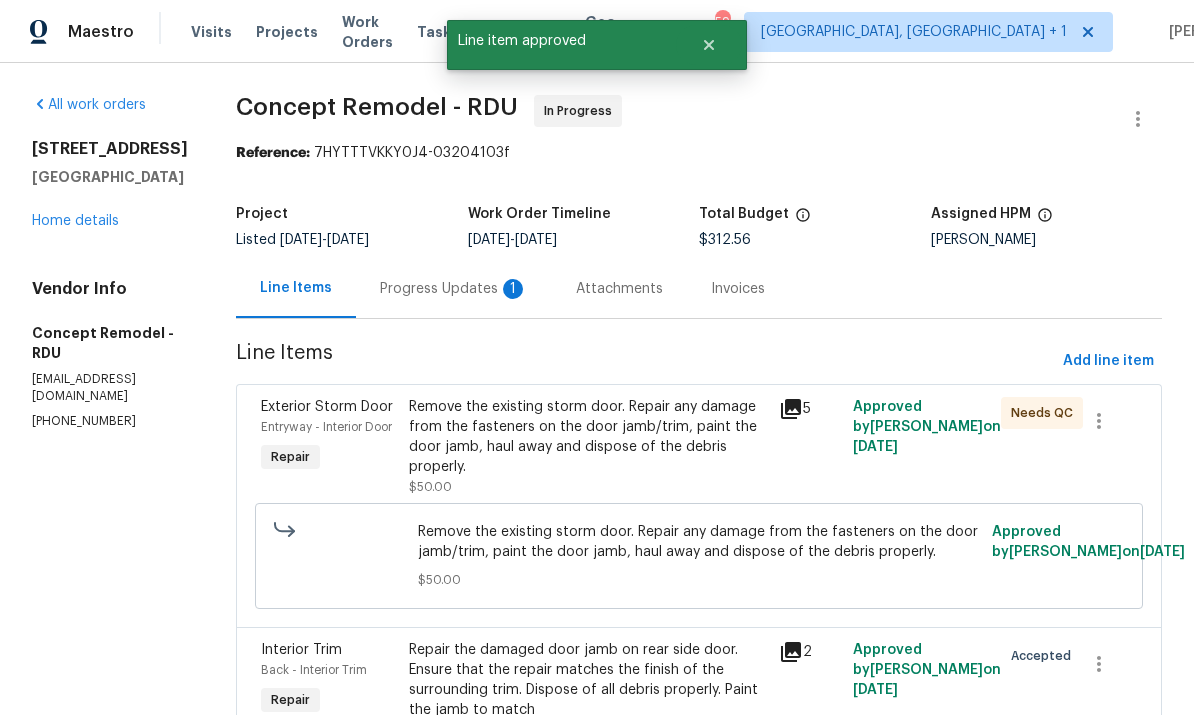 click on "Remove the existing storm door. Repair any damage from the fasteners on the door jamb/trim, paint the door jamb, haul away and dispose of the debris properly." at bounding box center [588, 437] 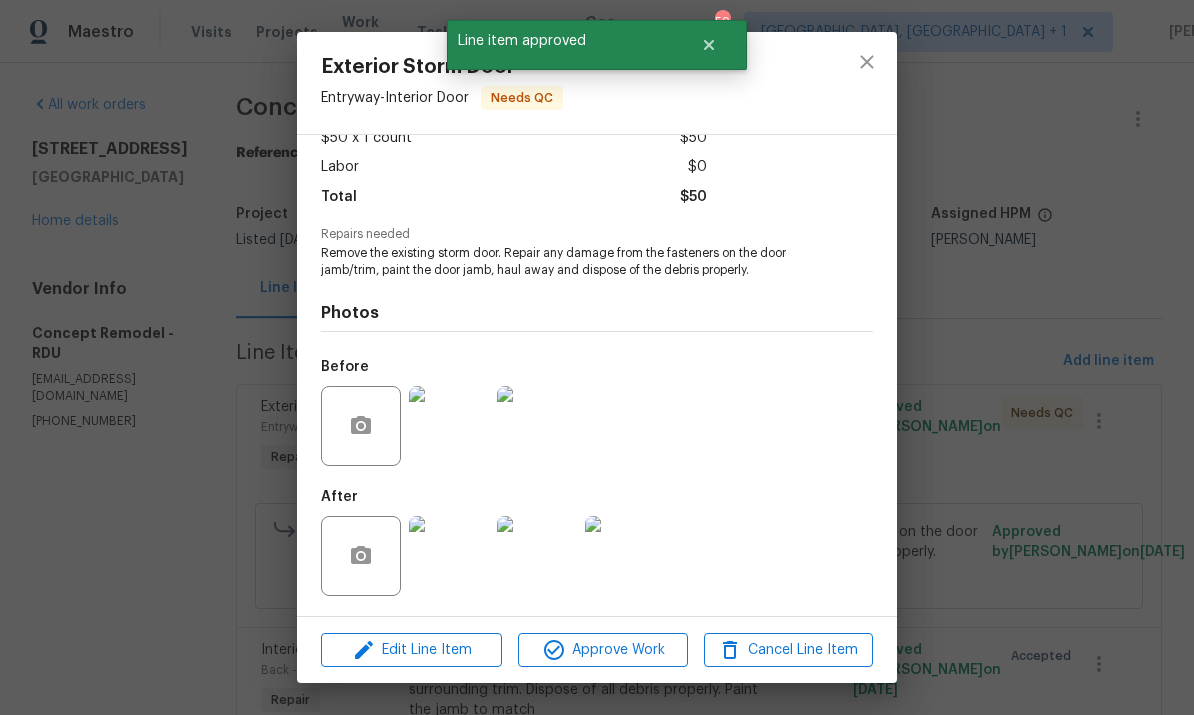 scroll, scrollTop: 127, scrollLeft: 0, axis: vertical 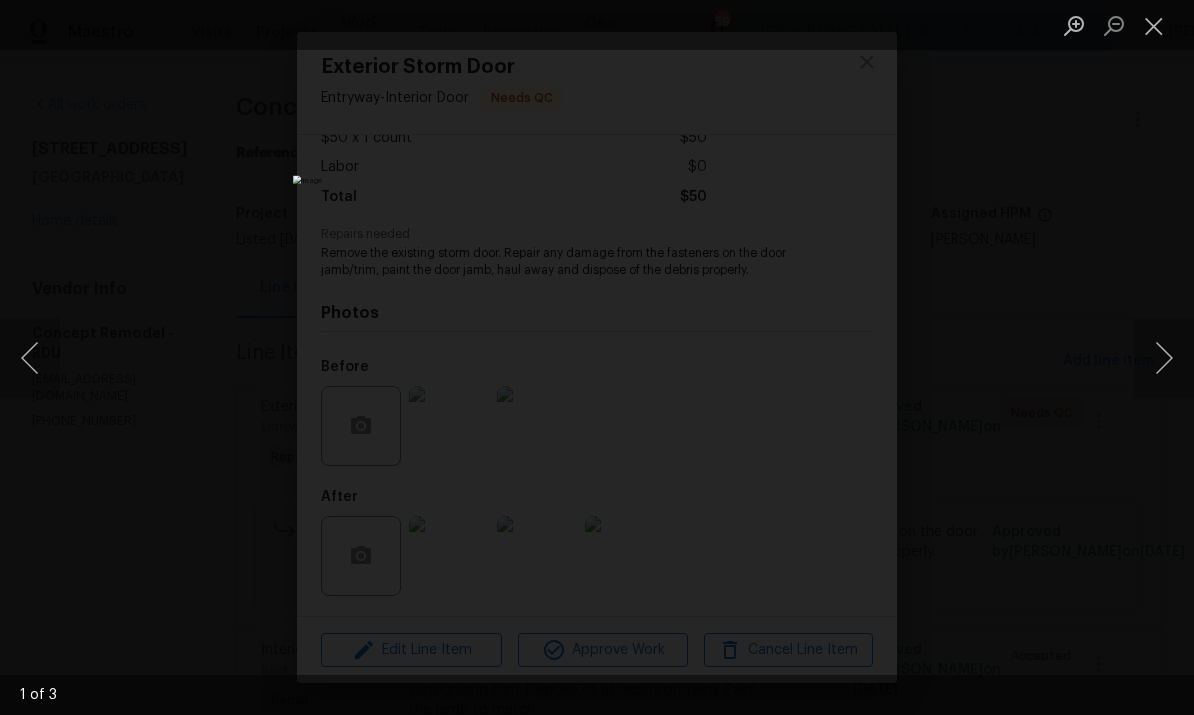 click at bounding box center (1164, 358) 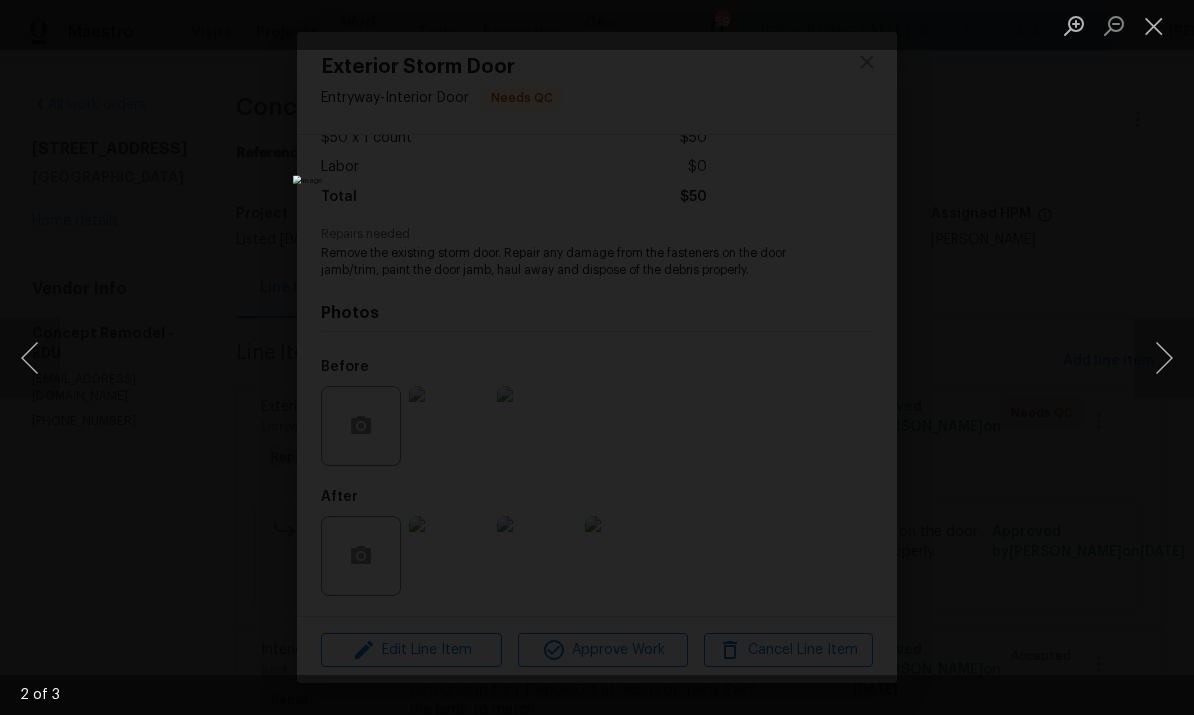 click at bounding box center [1164, 358] 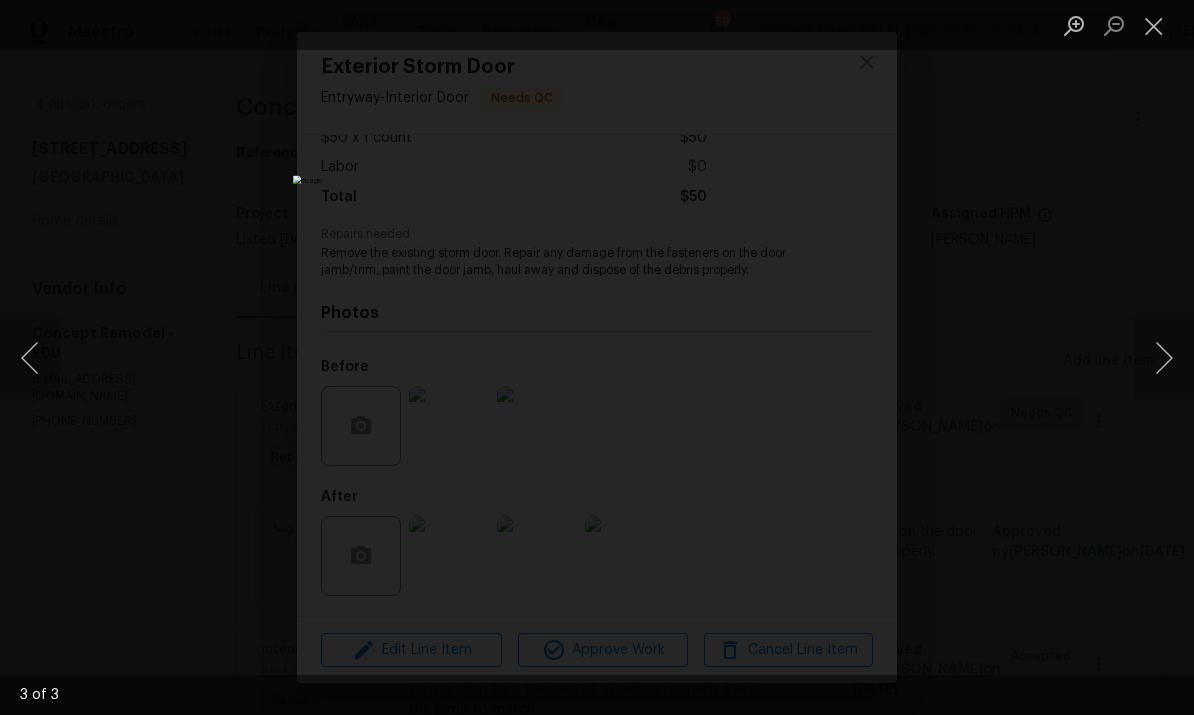 click at bounding box center (597, 357) 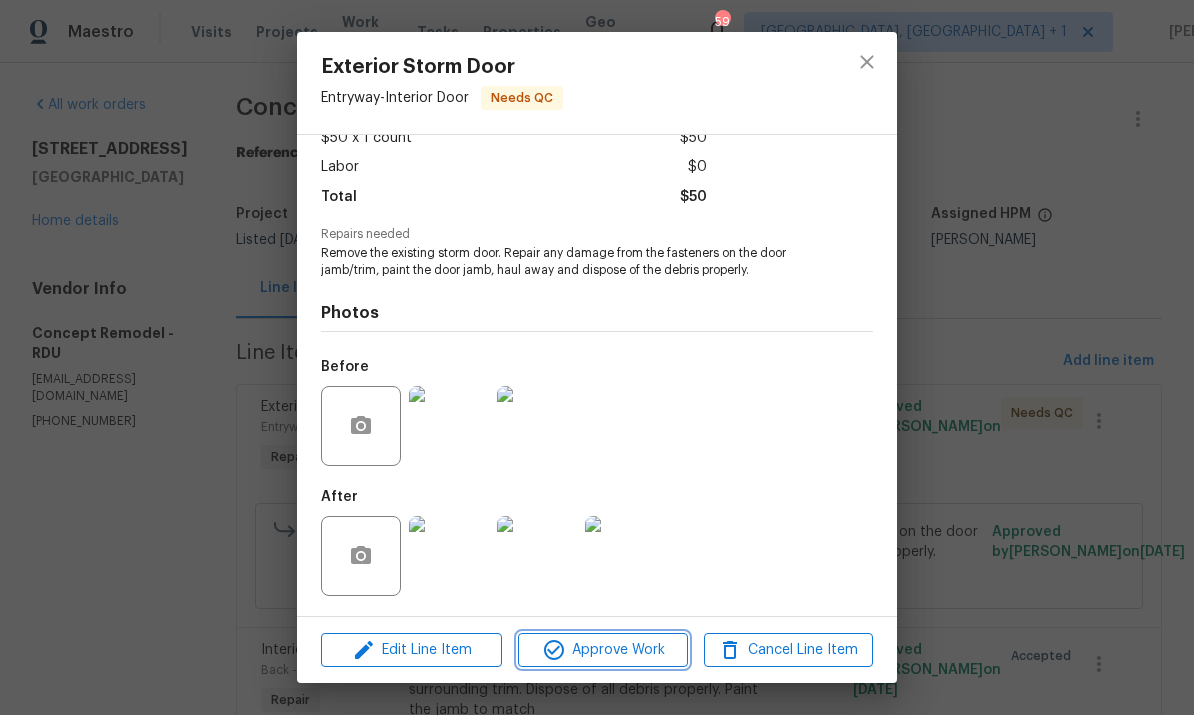 click on "Approve Work" at bounding box center [602, 650] 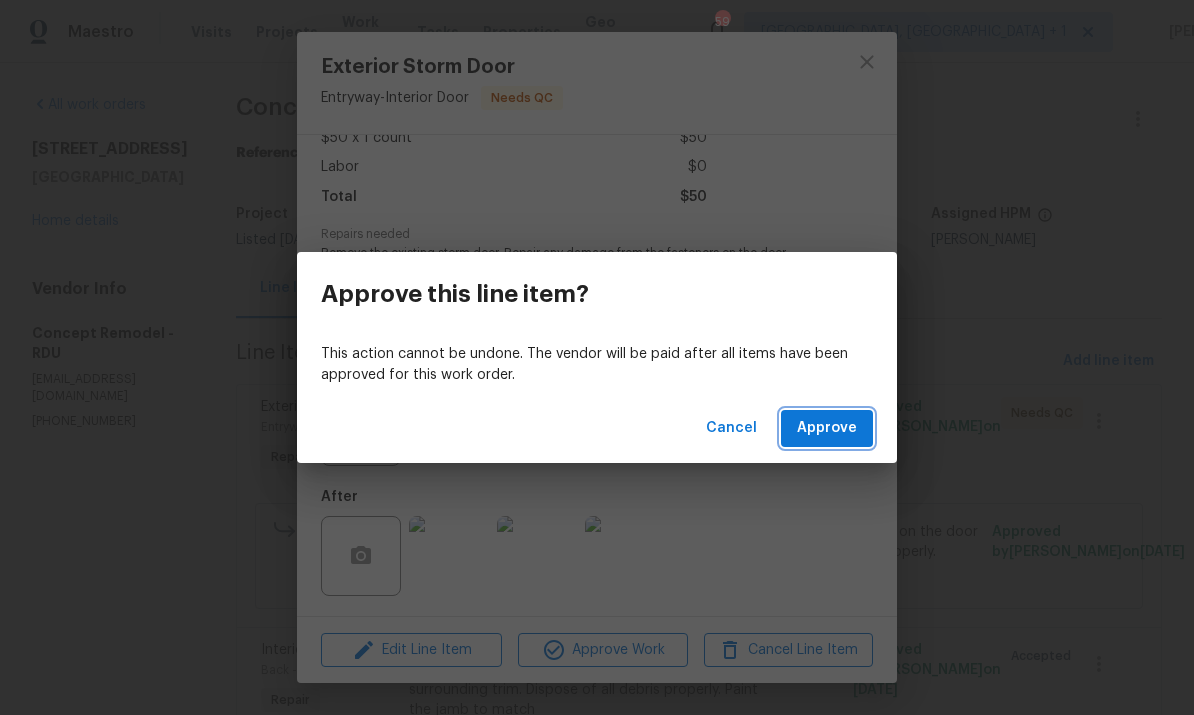 click on "Approve" at bounding box center (827, 428) 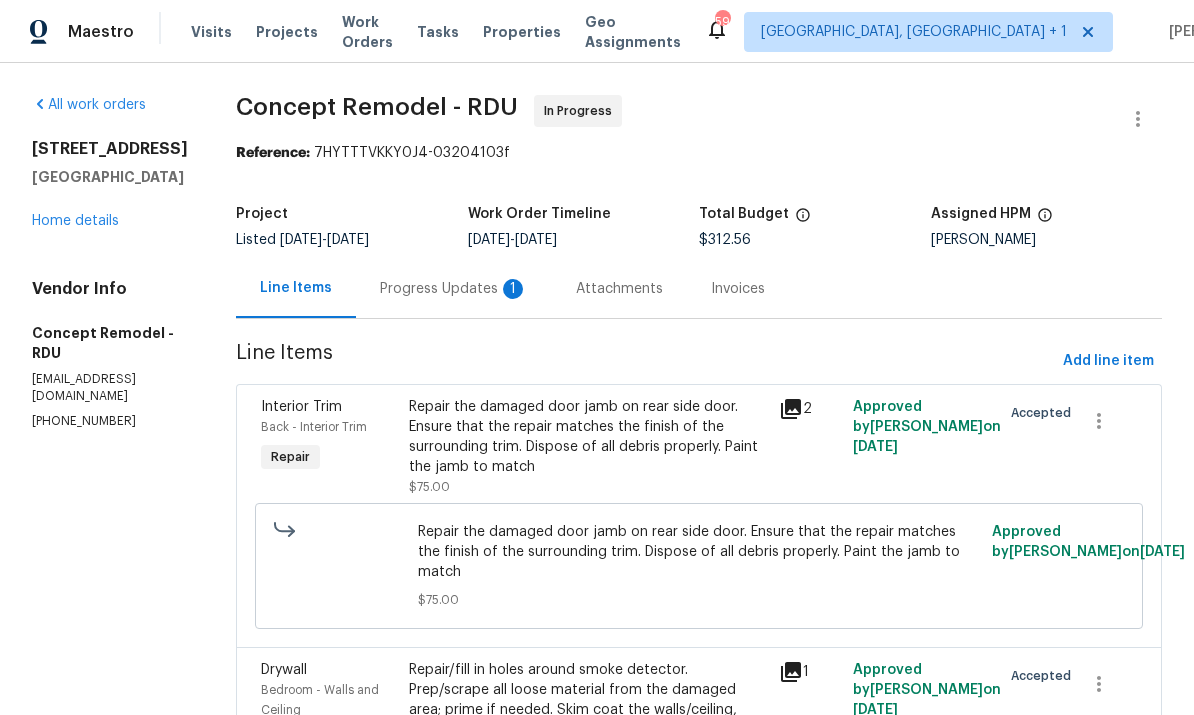 scroll, scrollTop: 0, scrollLeft: 0, axis: both 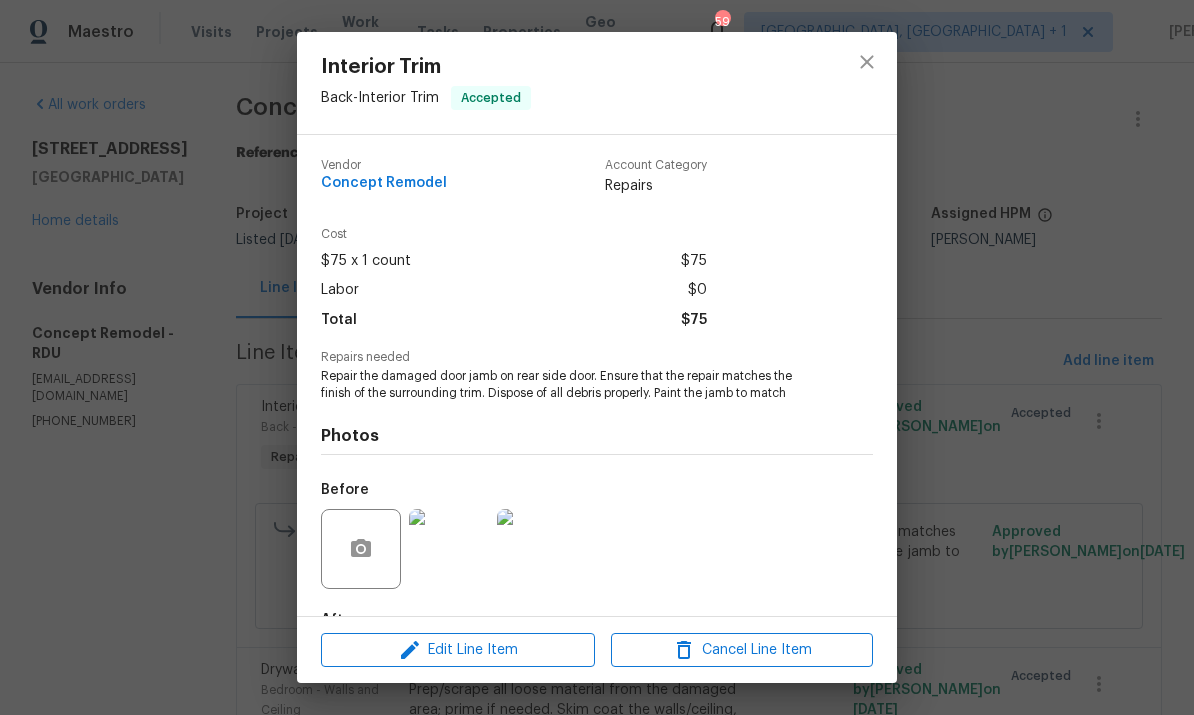 click on "Interior Trim Back  -  Interior Trim Accepted Vendor Concept Remodel Account Category Repairs Cost $75 x 1 count $75 Labor $0 Total $75 Repairs needed Repair the damaged door jamb on rear side door. Ensure that the repair matches the finish of the surrounding trim. Dispose of all debris properly. Paint the jamb to match Photos Before After  Edit Line Item  Cancel Line Item" at bounding box center [597, 357] 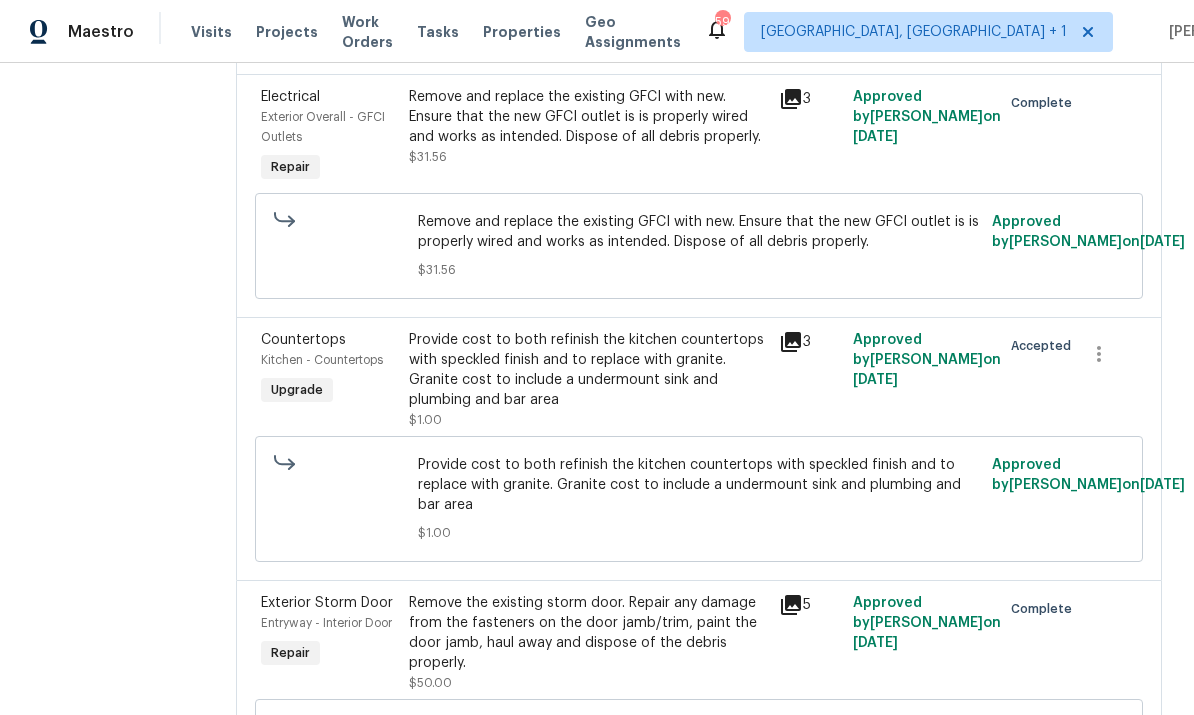 scroll, scrollTop: 1570, scrollLeft: 0, axis: vertical 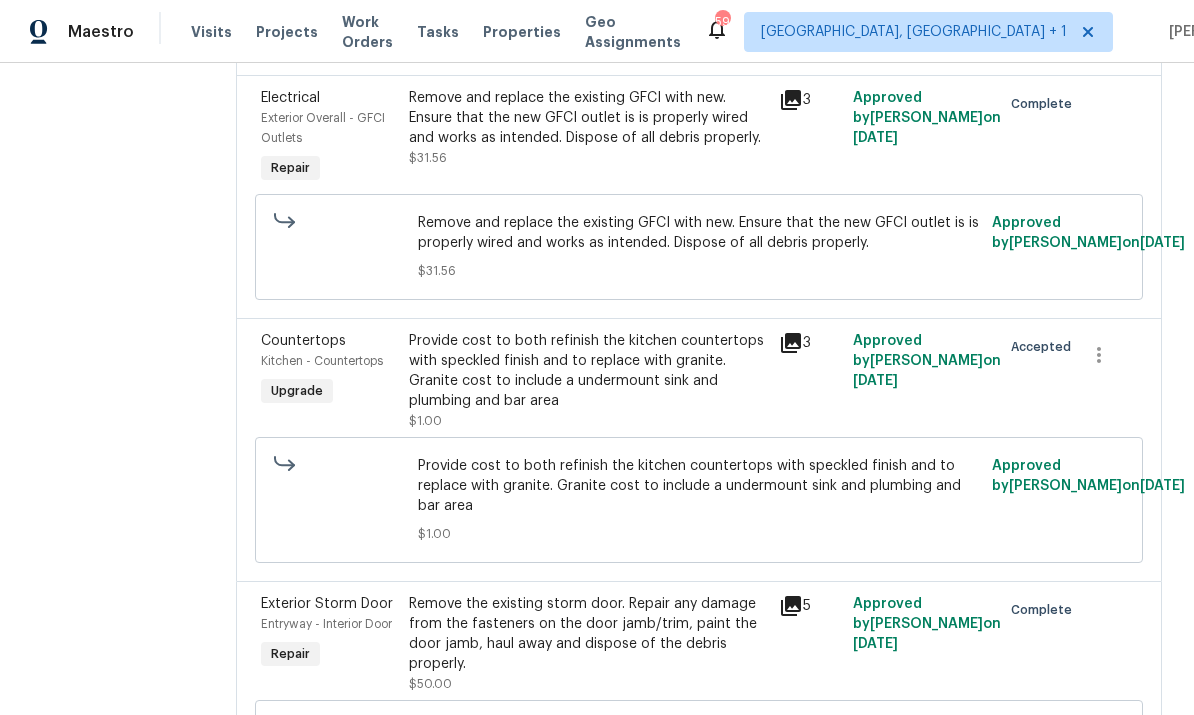 click on "Provide cost to both refinish the kitchen countertops with speckled finish and to replace with granite. Granite cost to include a undermount sink and plumbing and bar area" at bounding box center (588, 371) 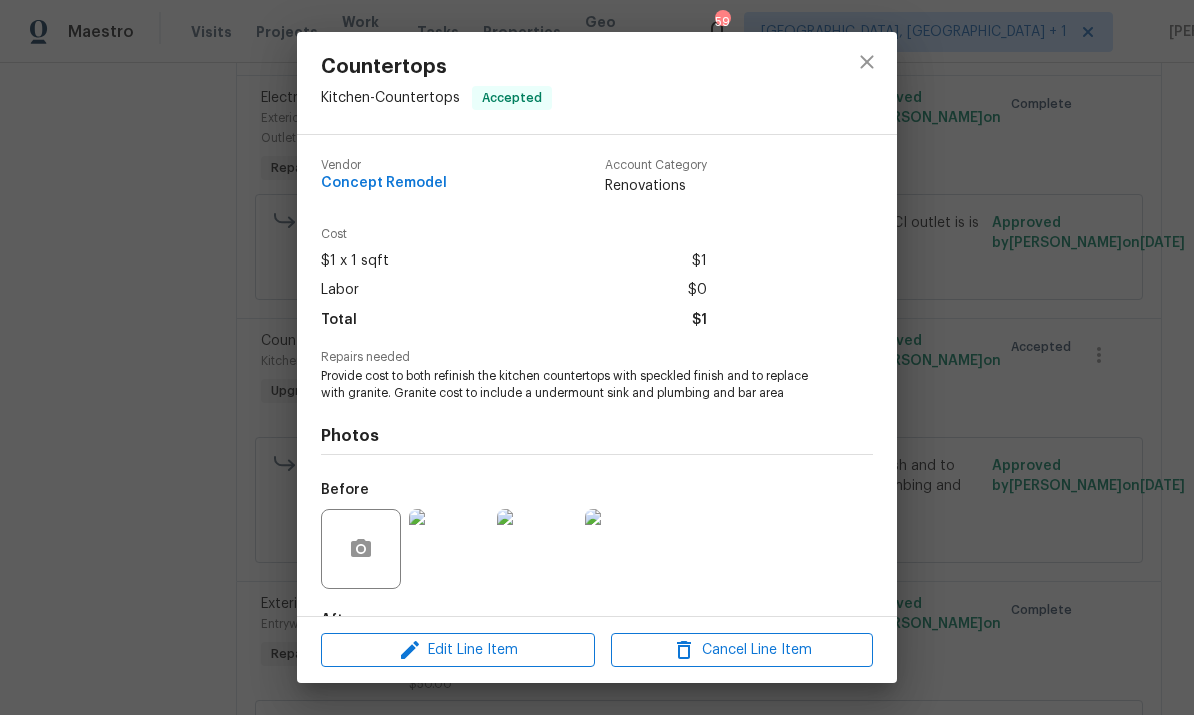click at bounding box center [449, 549] 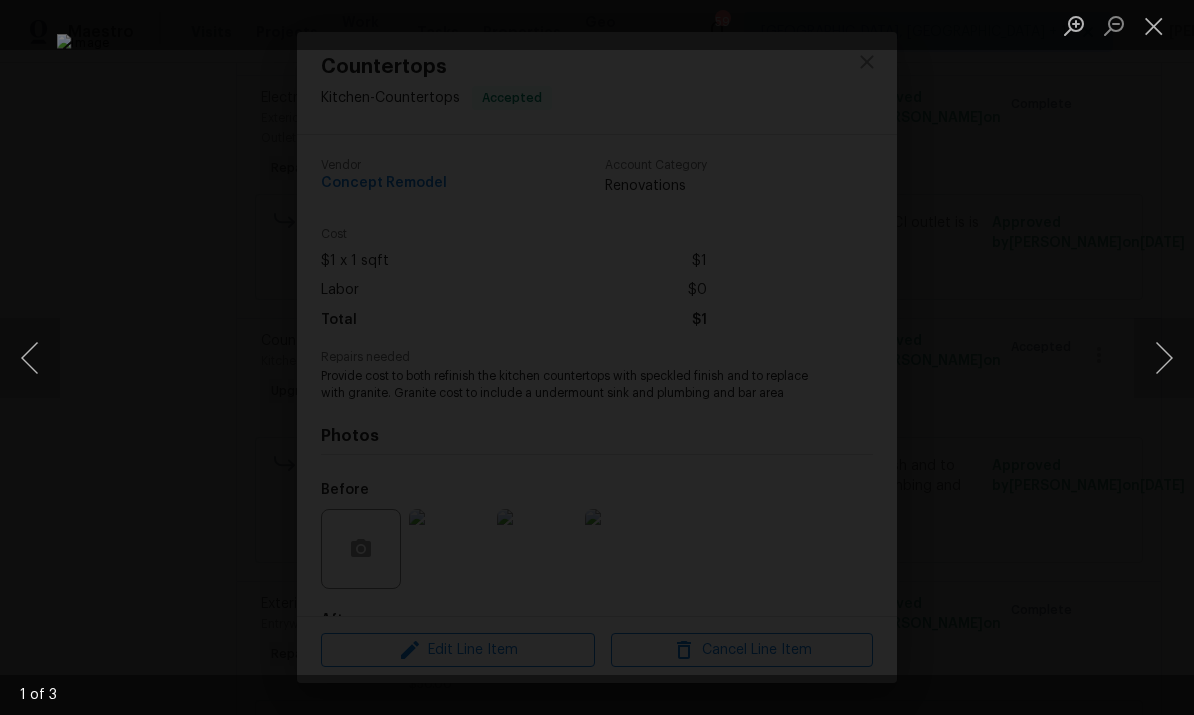 click at bounding box center (1164, 358) 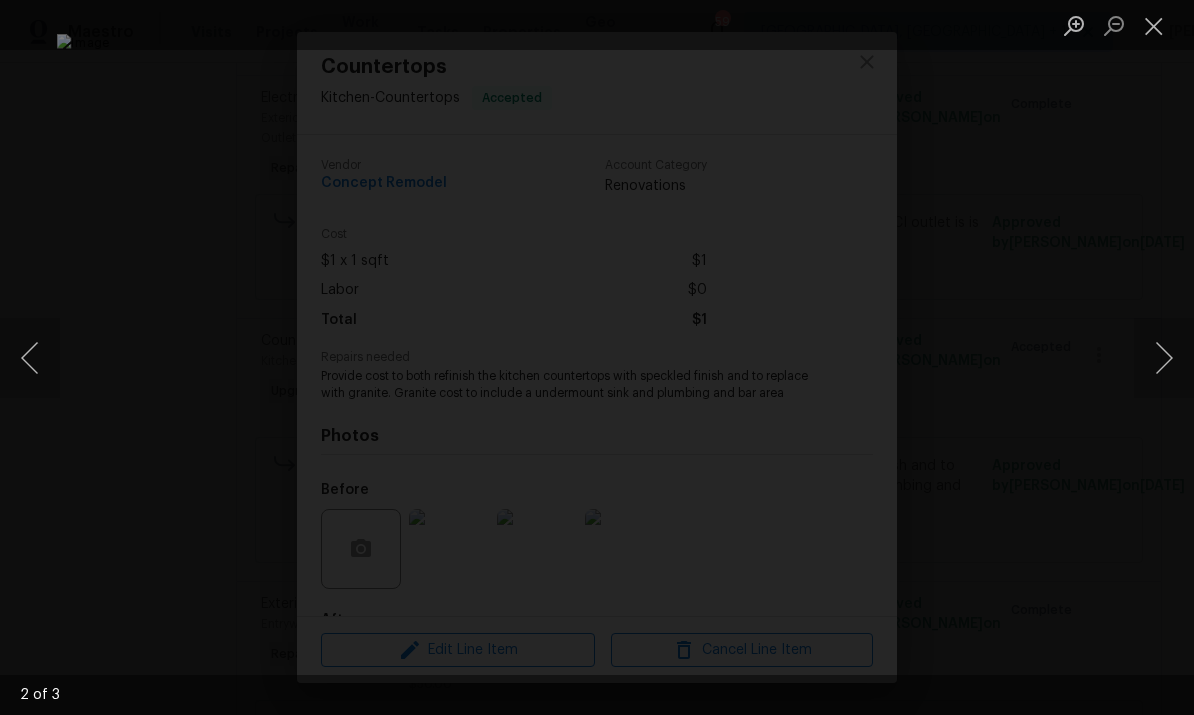 click at bounding box center (597, 357) 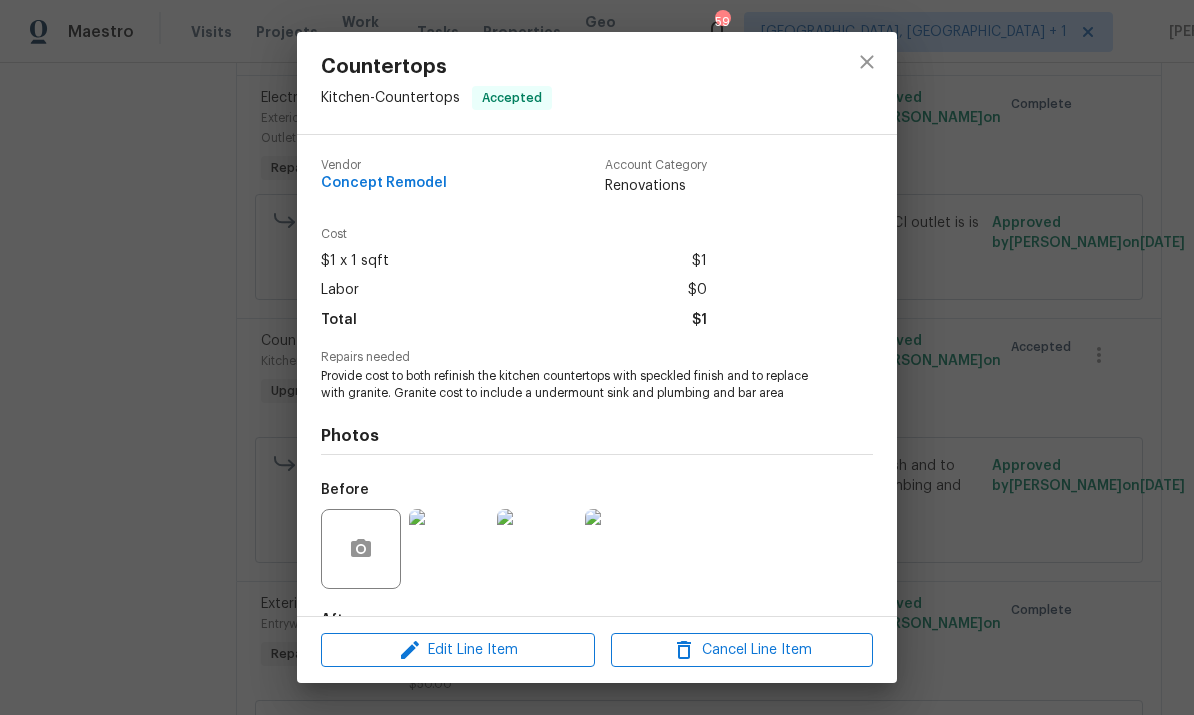 click on "Countertops Kitchen  -  Countertops Accepted Vendor Concept Remodel Account Category Renovations Cost $1 x 1 sqft $1 Labor $0 Total $1 Repairs needed Provide cost to both refinish the kitchen countertops with speckled finish and to replace with granite. Granite cost to include a undermount sink and plumbing and bar area Photos Before After  Edit Line Item  Cancel Line Item" at bounding box center [597, 357] 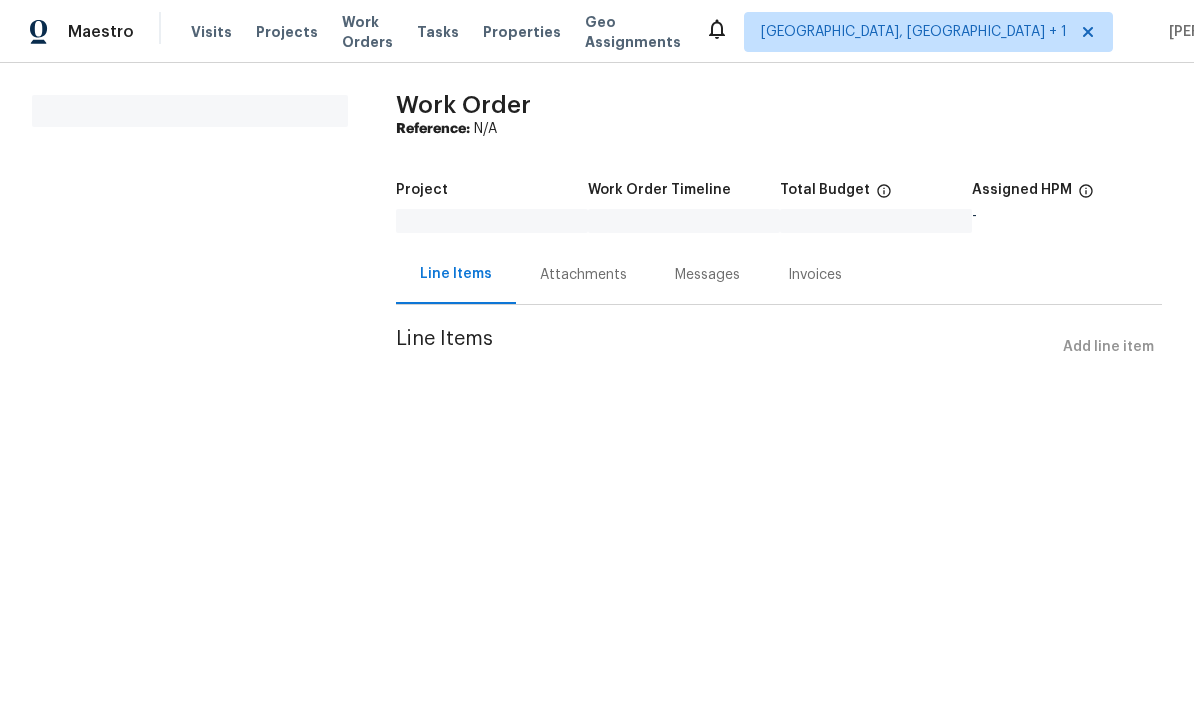 scroll, scrollTop: 0, scrollLeft: 0, axis: both 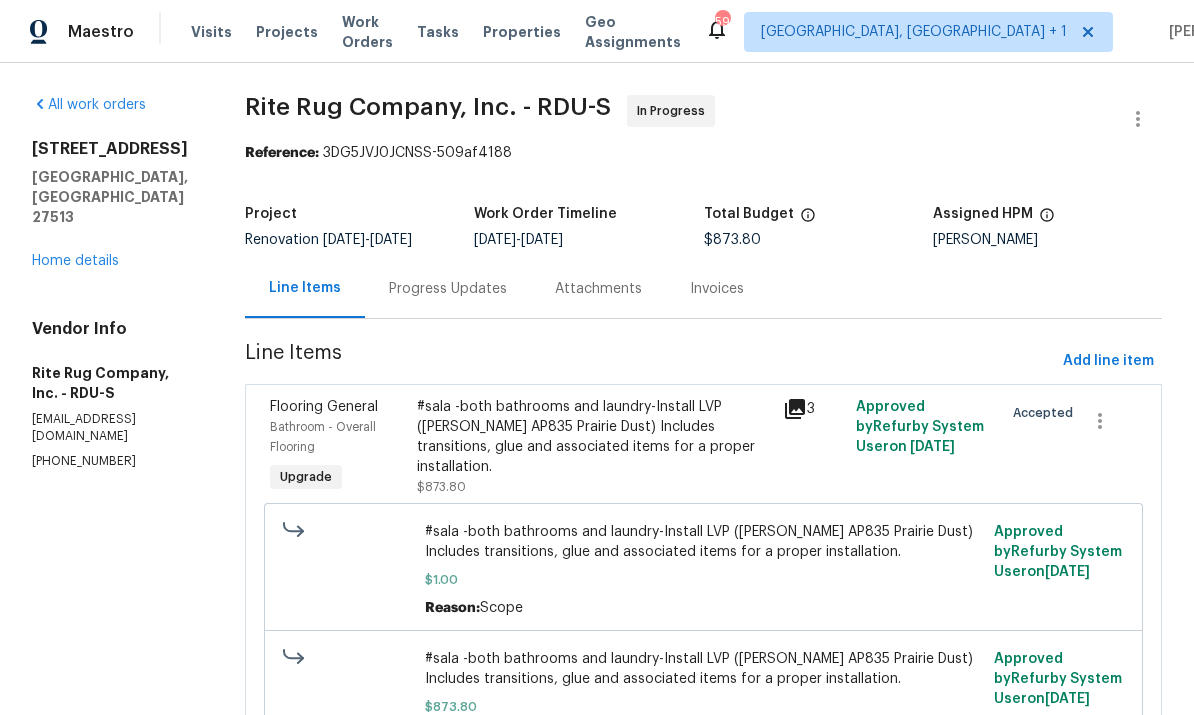 click on "Home details" at bounding box center [75, 261] 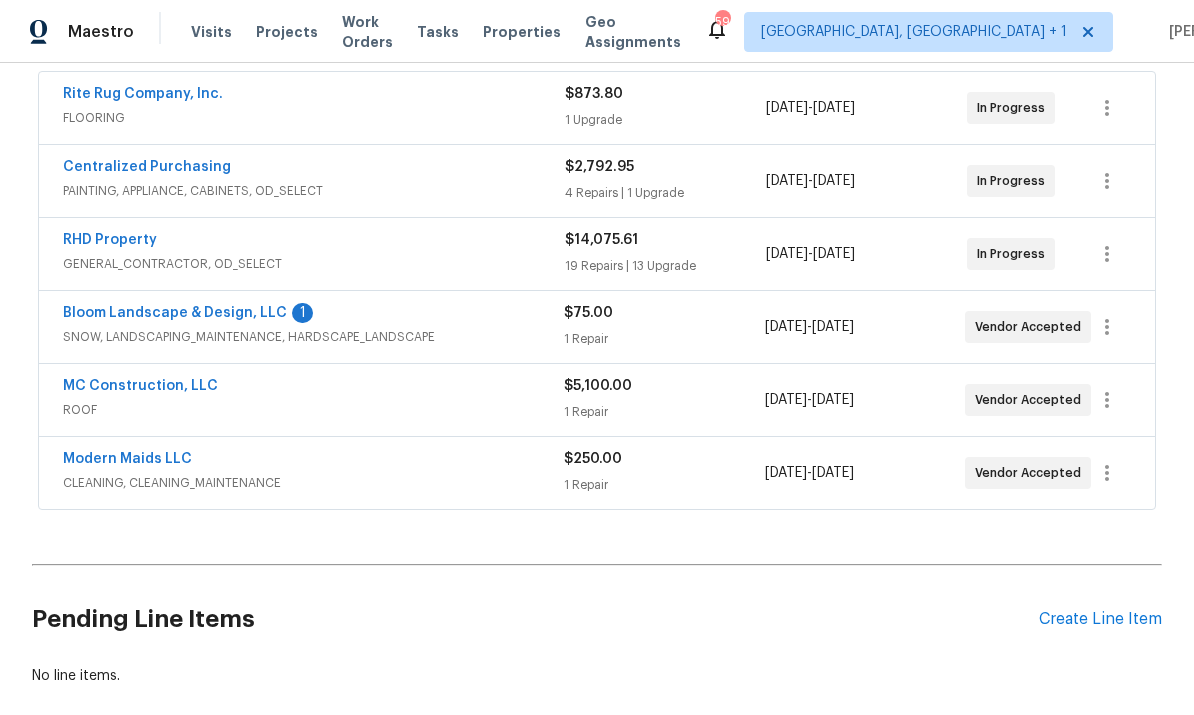 scroll, scrollTop: 376, scrollLeft: 0, axis: vertical 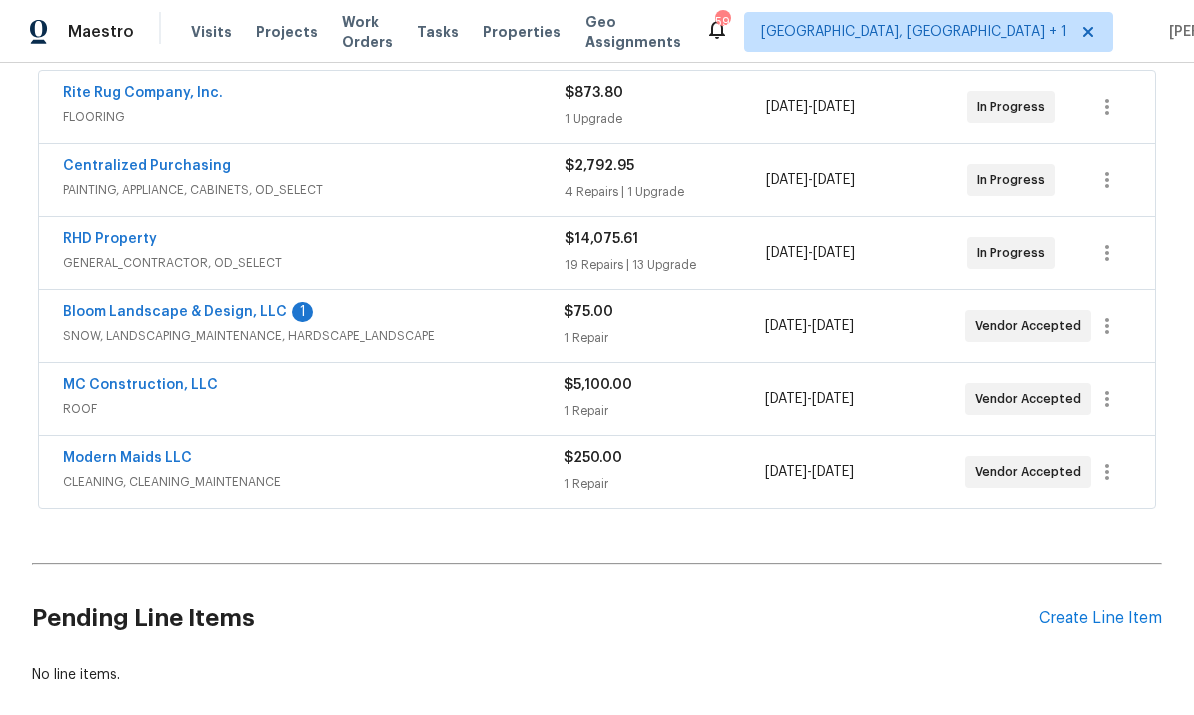 click on "Bloom Landscape & Design, LLC" at bounding box center (175, 312) 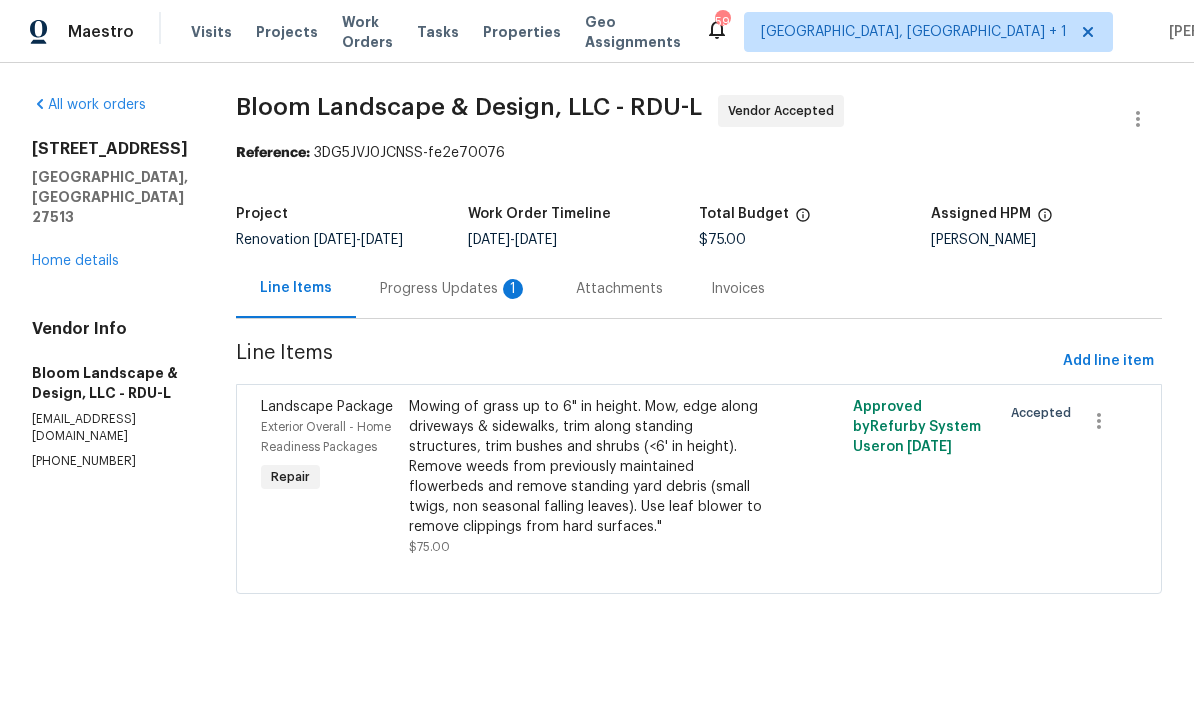 click on "Progress Updates 1" at bounding box center (454, 289) 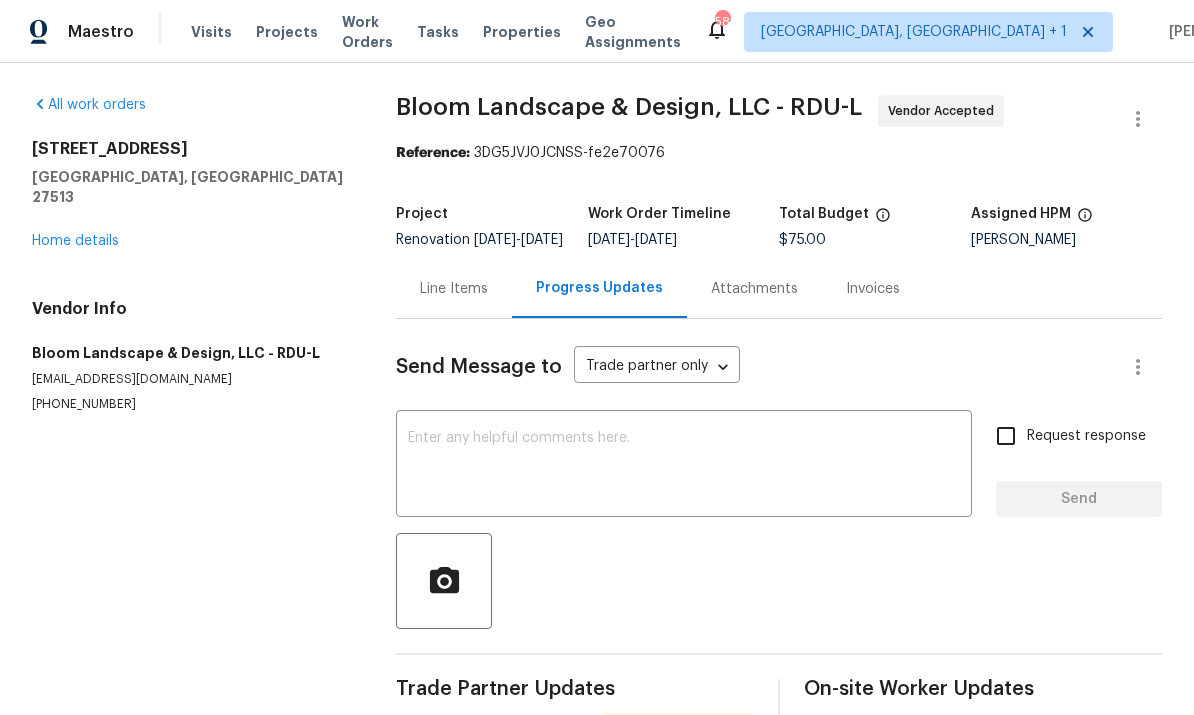 scroll, scrollTop: 0, scrollLeft: 0, axis: both 